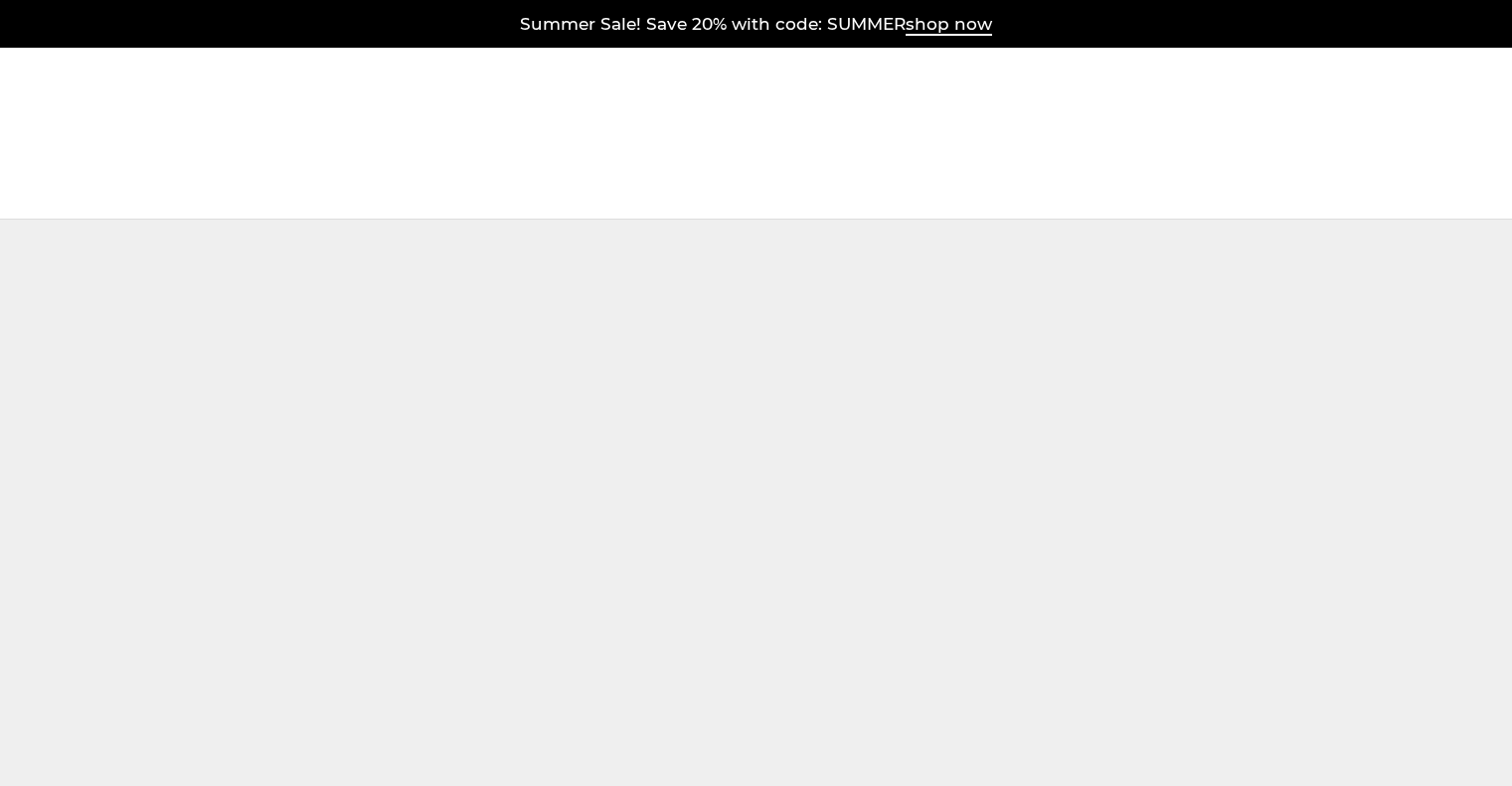 scroll, scrollTop: 0, scrollLeft: 0, axis: both 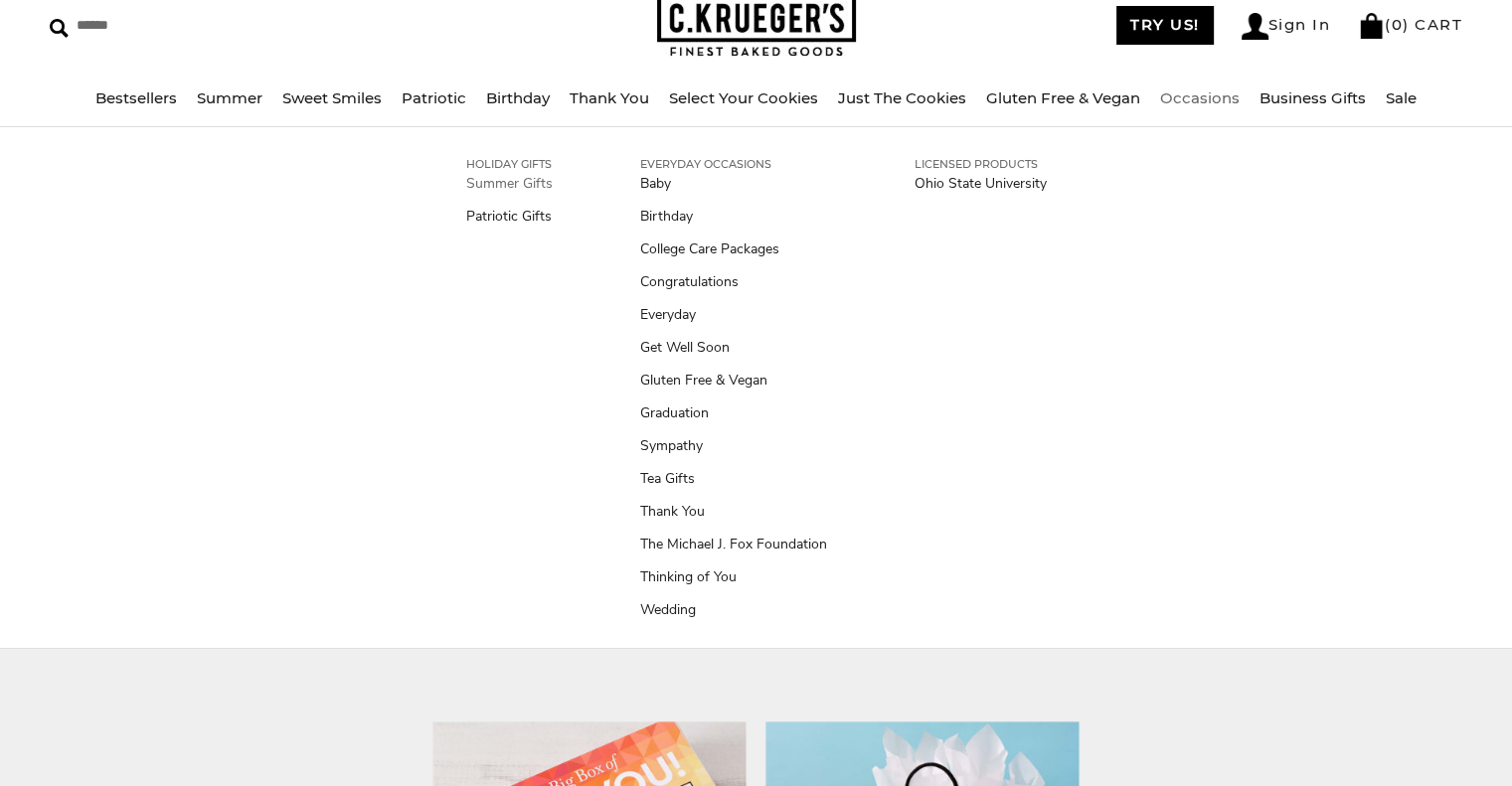 click on "Summer Gifts" at bounding box center [509, 183] 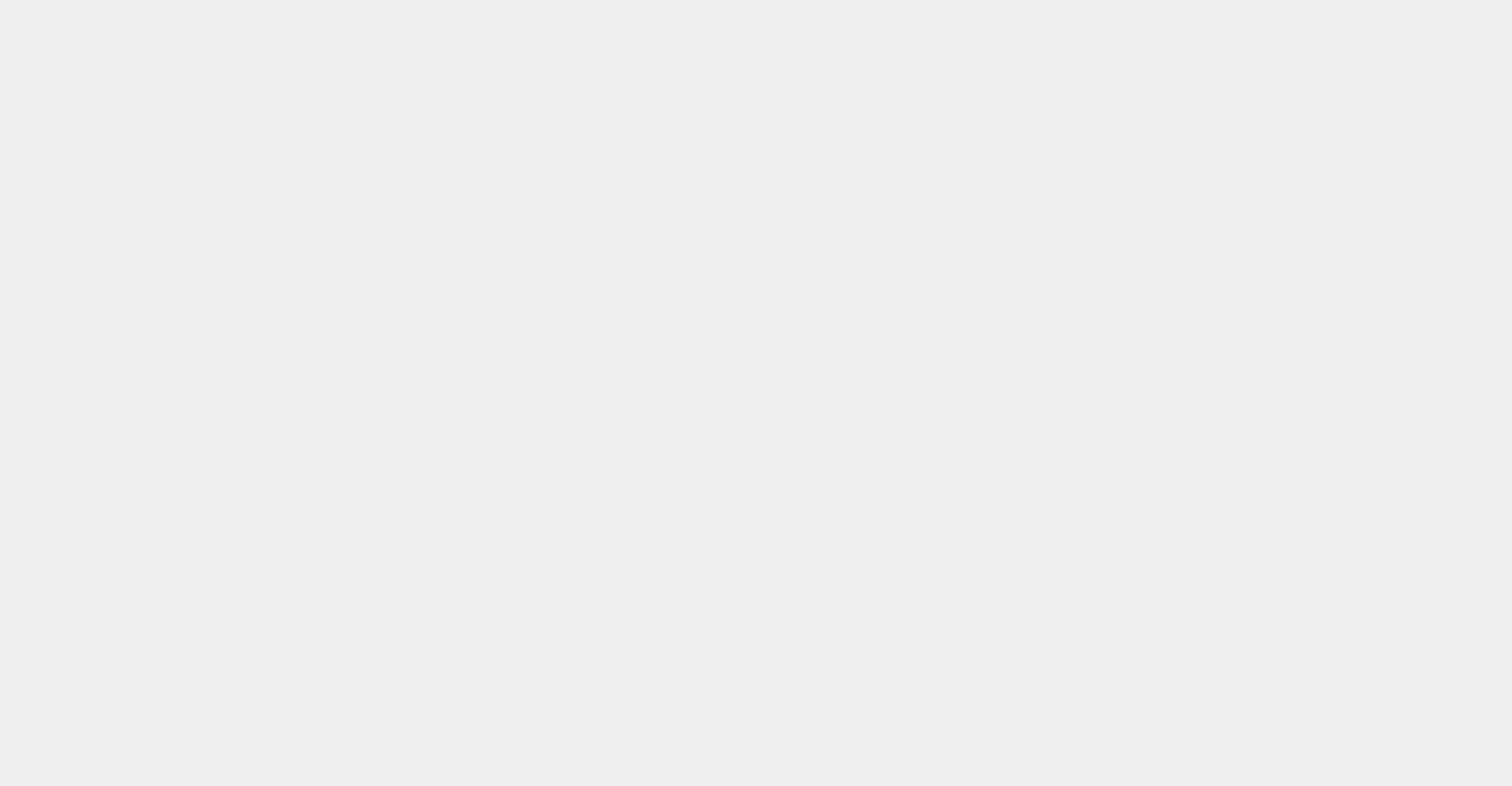scroll, scrollTop: 0, scrollLeft: 0, axis: both 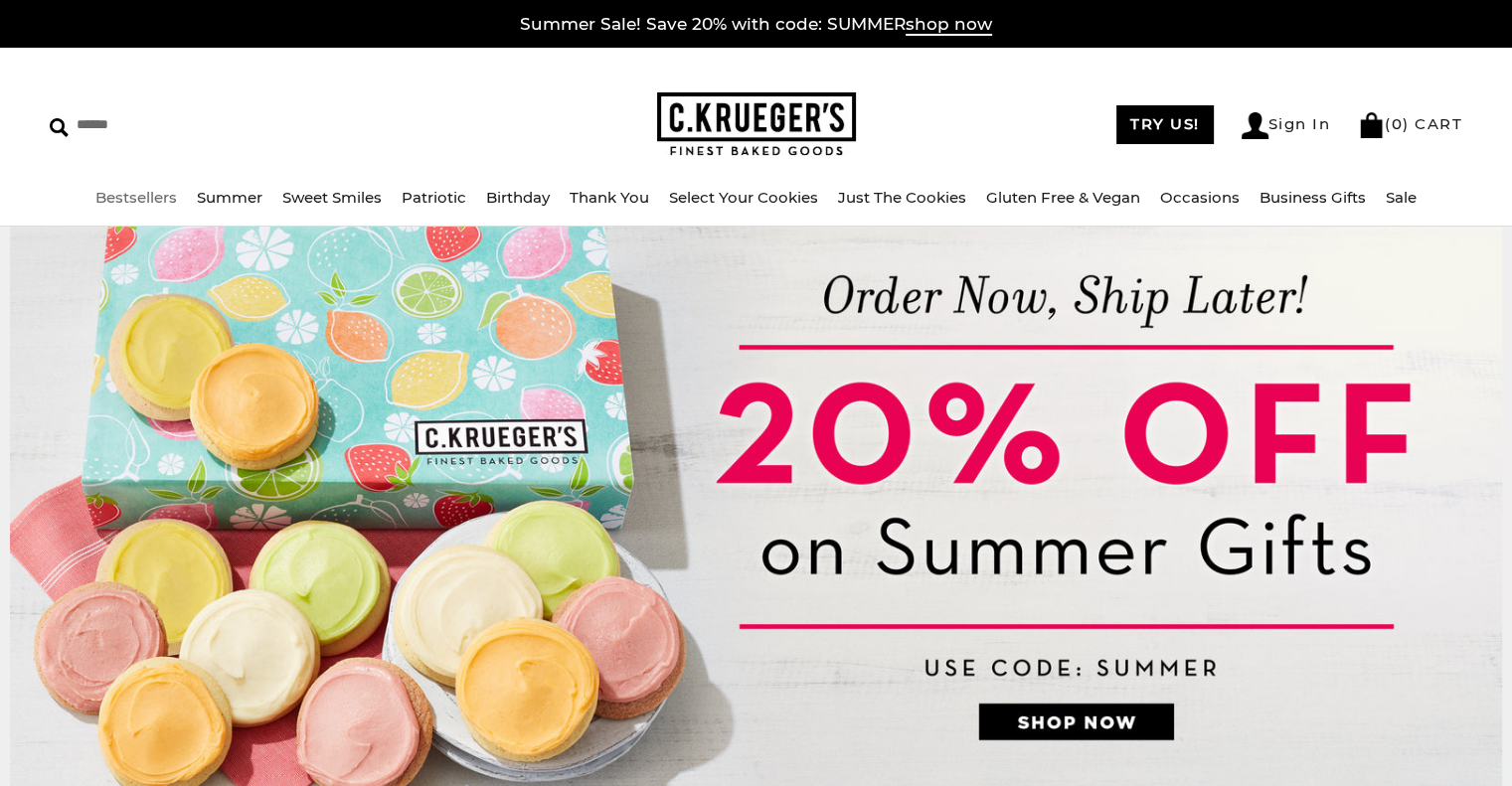 click on "Bestsellers" at bounding box center [136, 197] 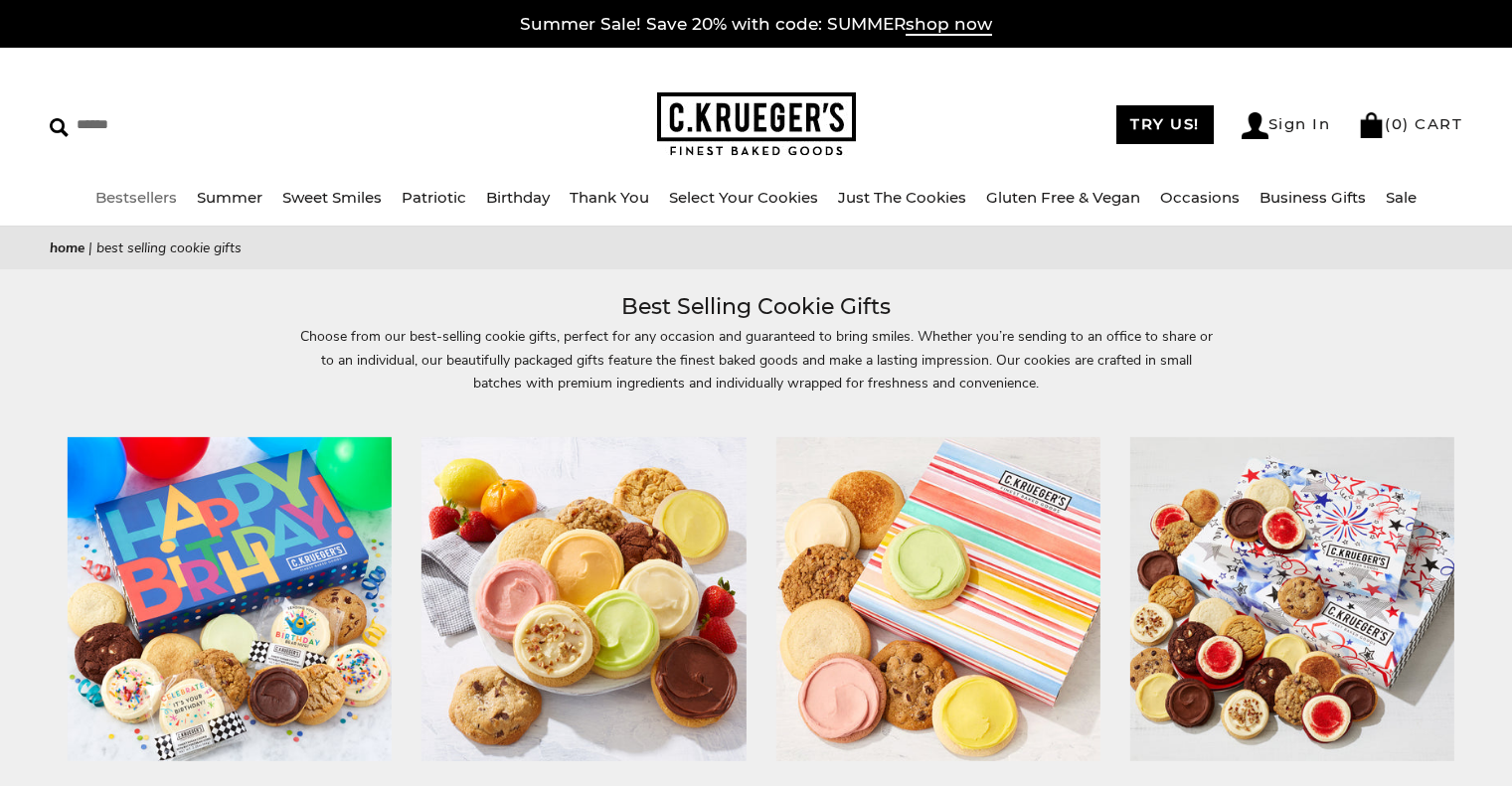 scroll, scrollTop: 0, scrollLeft: 0, axis: both 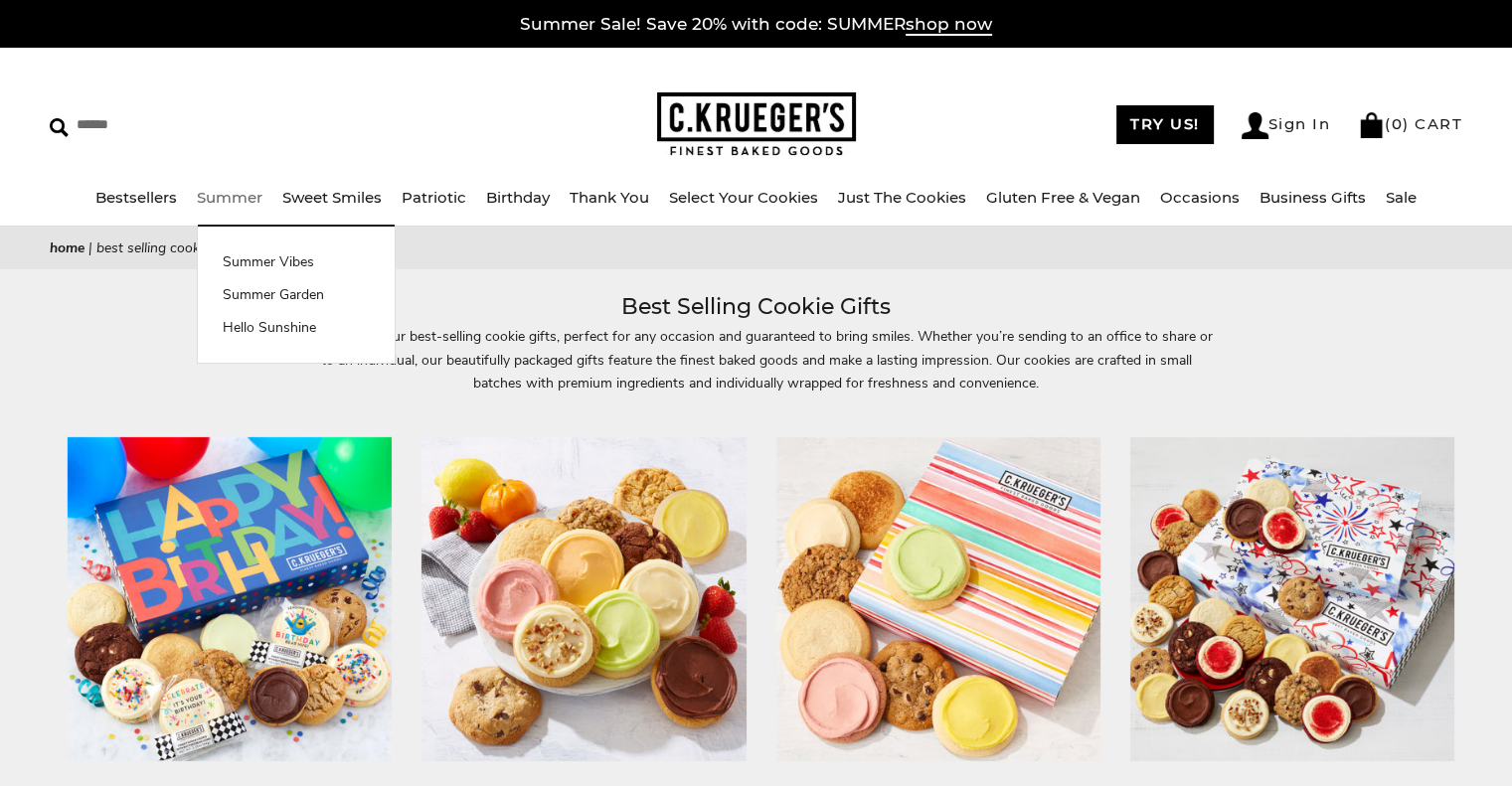 click on "Summer" at bounding box center (230, 197) 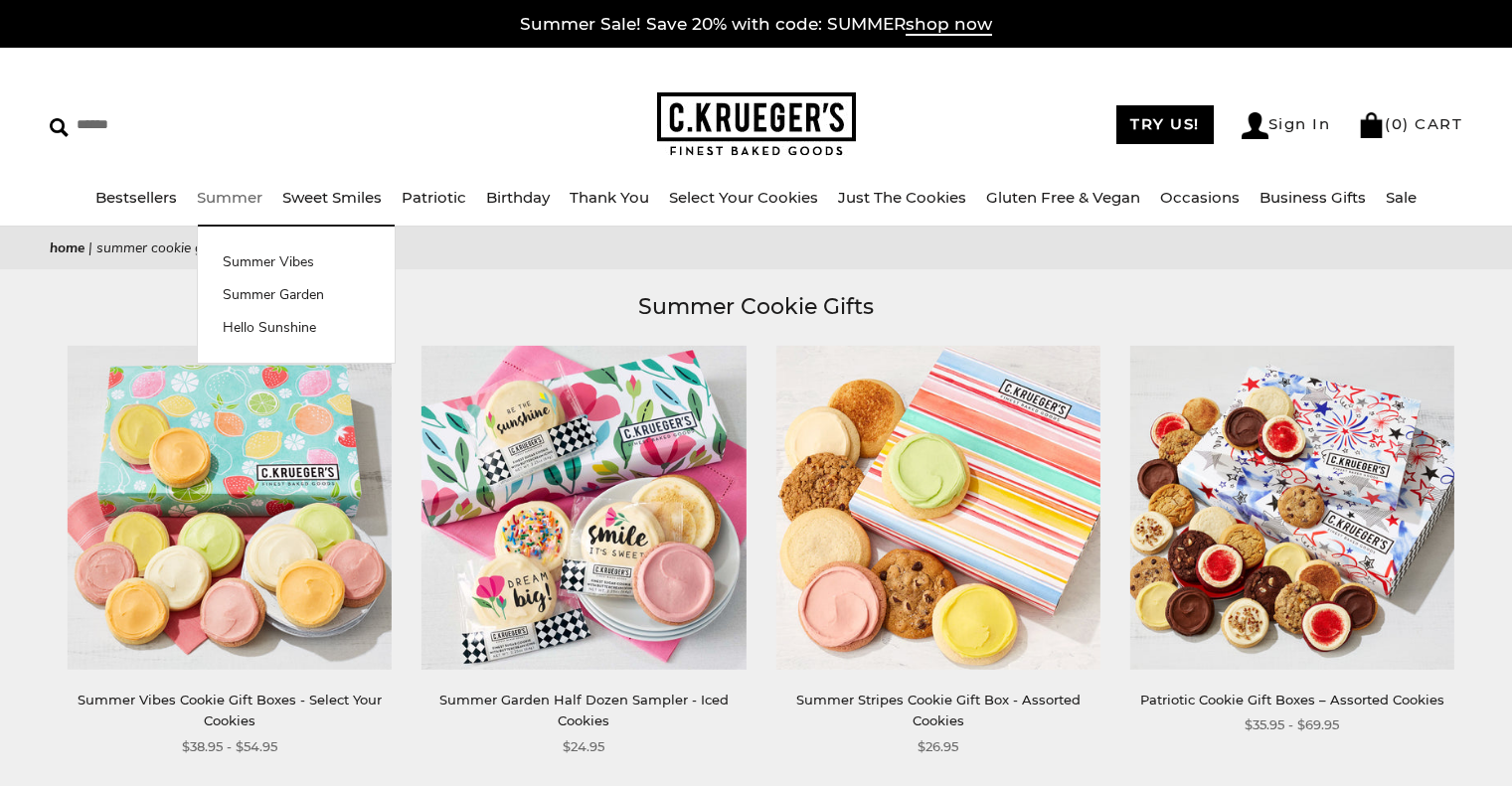 scroll, scrollTop: 0, scrollLeft: 0, axis: both 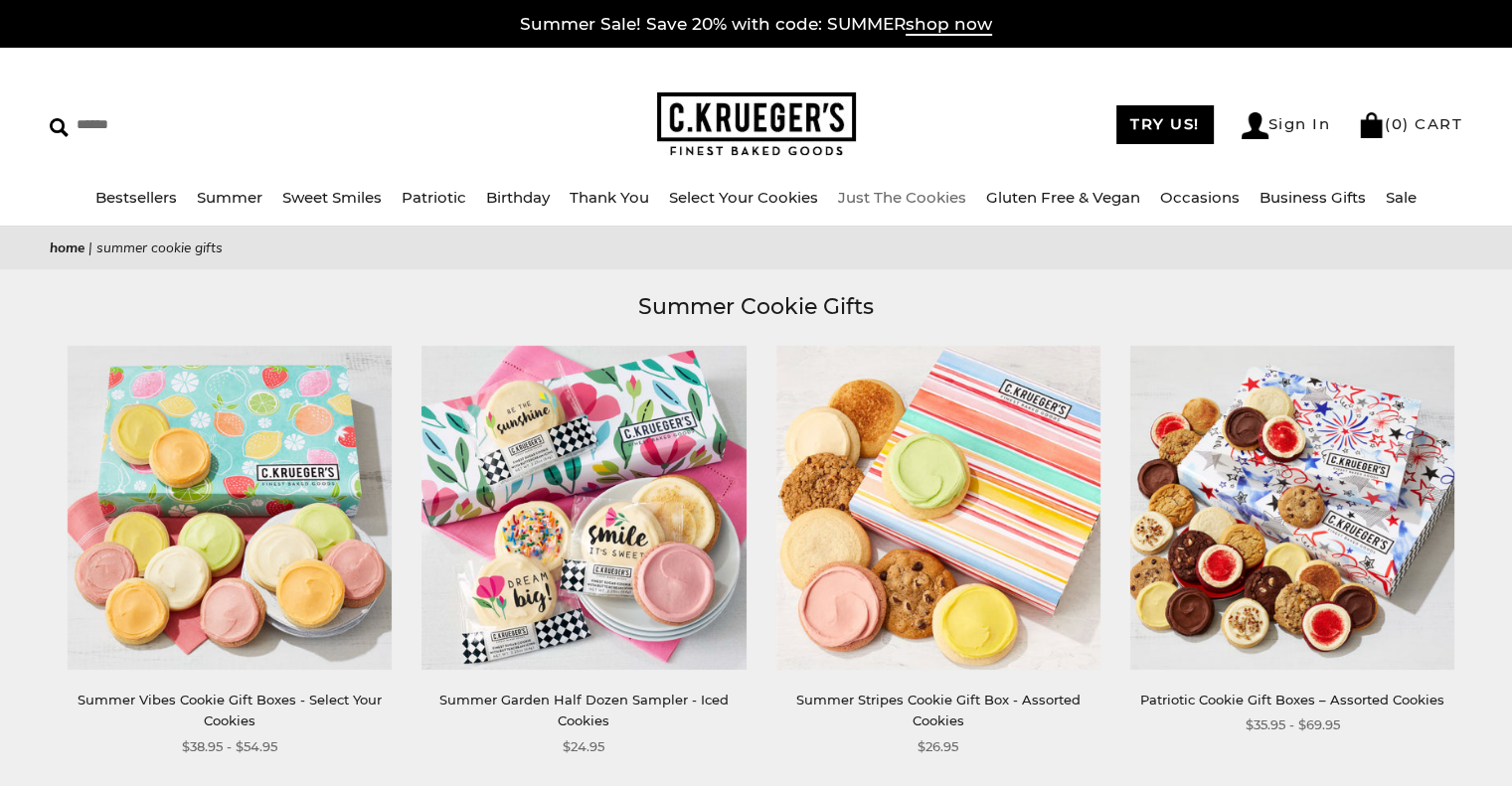 click on "Just The Cookies" at bounding box center (902, 197) 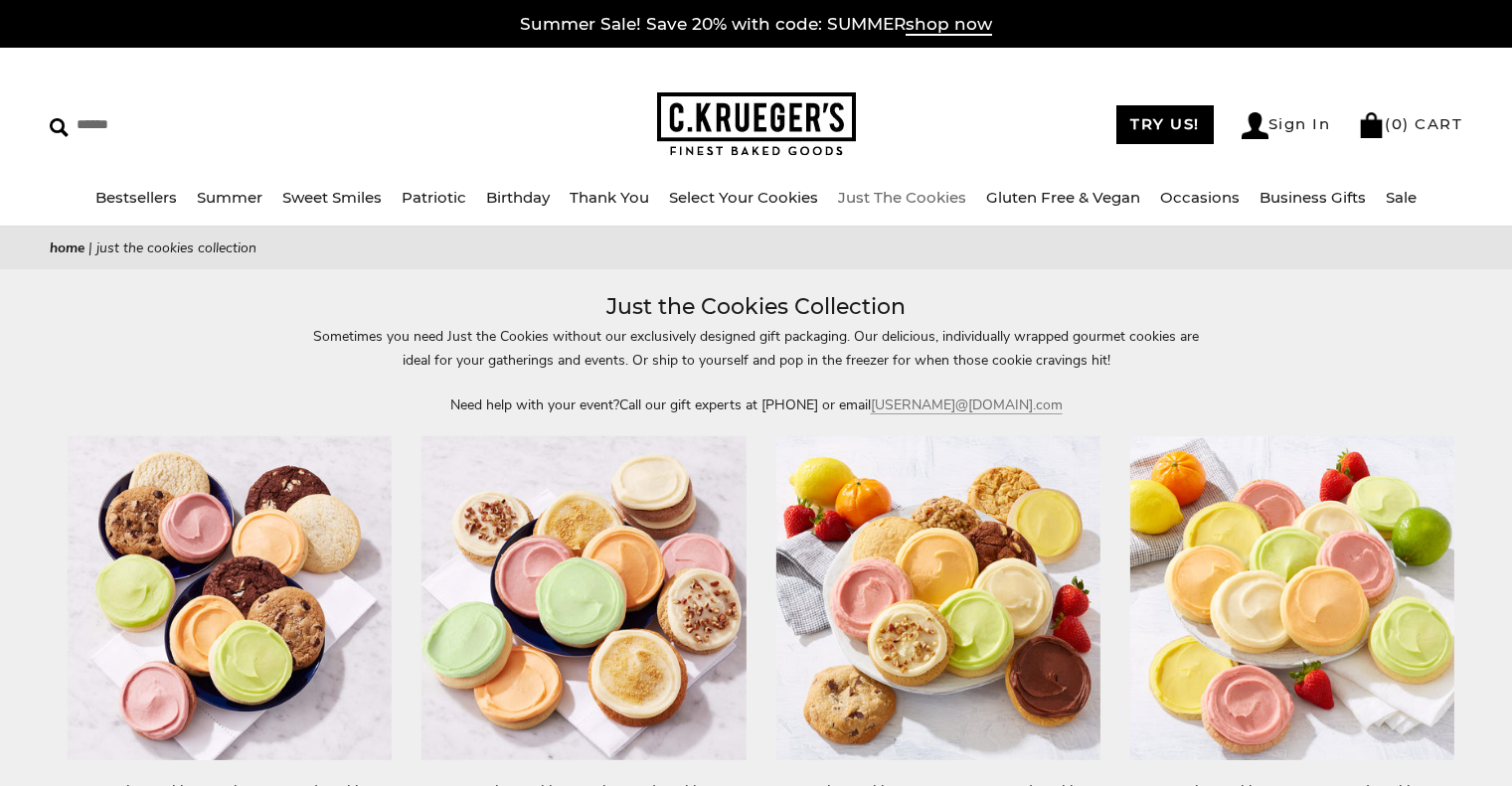 scroll, scrollTop: 0, scrollLeft: 0, axis: both 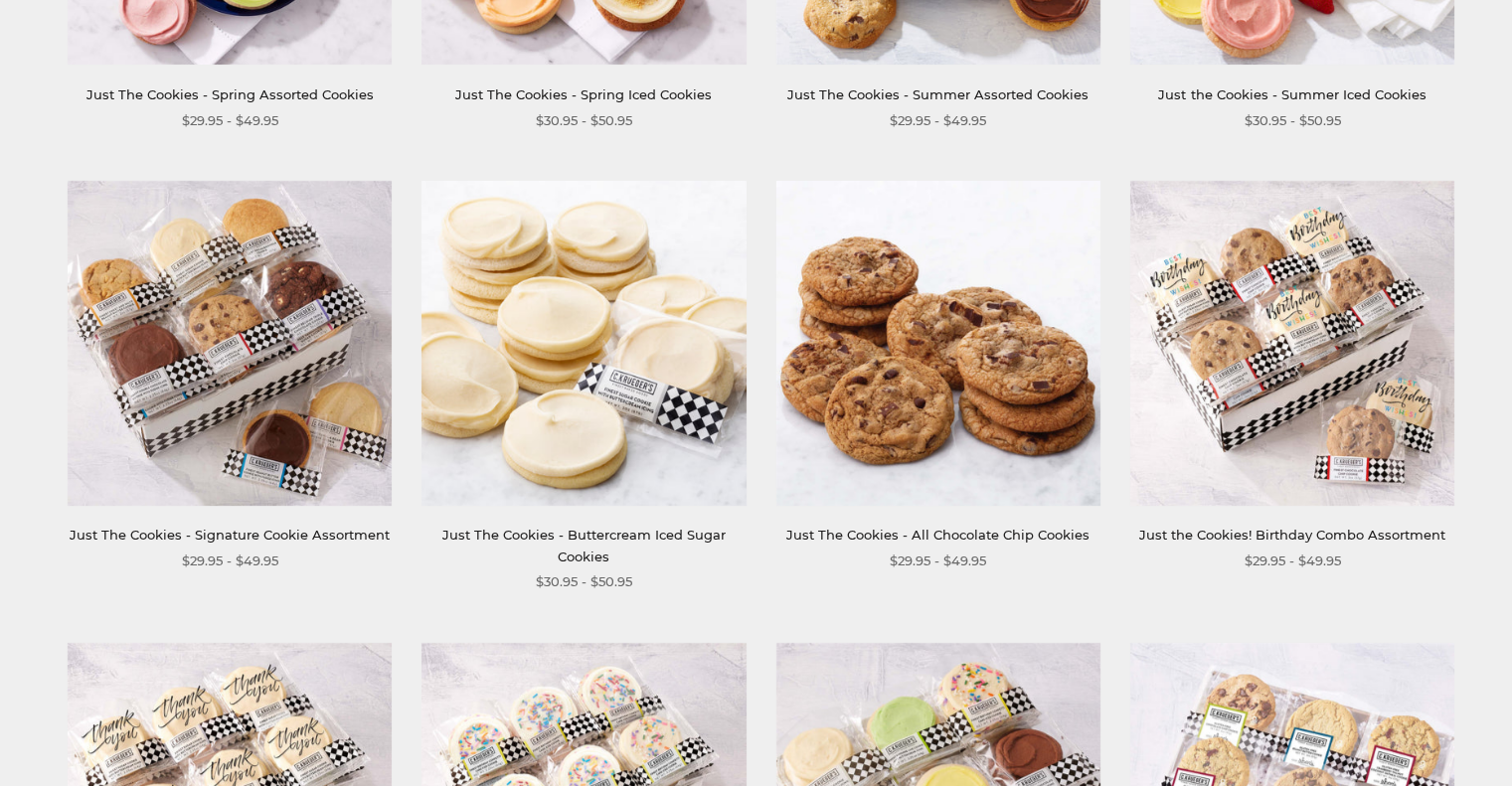 click at bounding box center (230, 343) 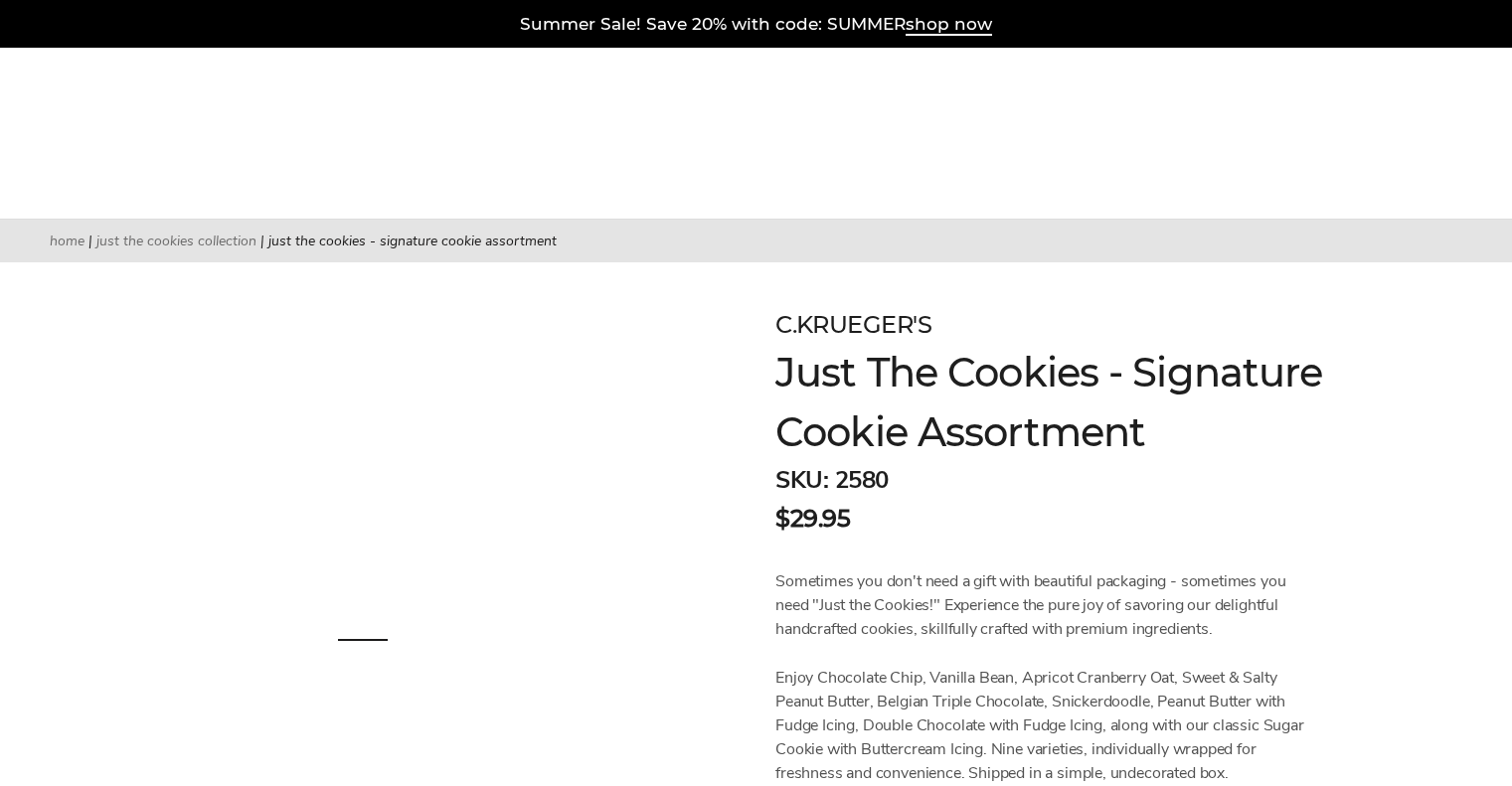 scroll, scrollTop: 0, scrollLeft: 0, axis: both 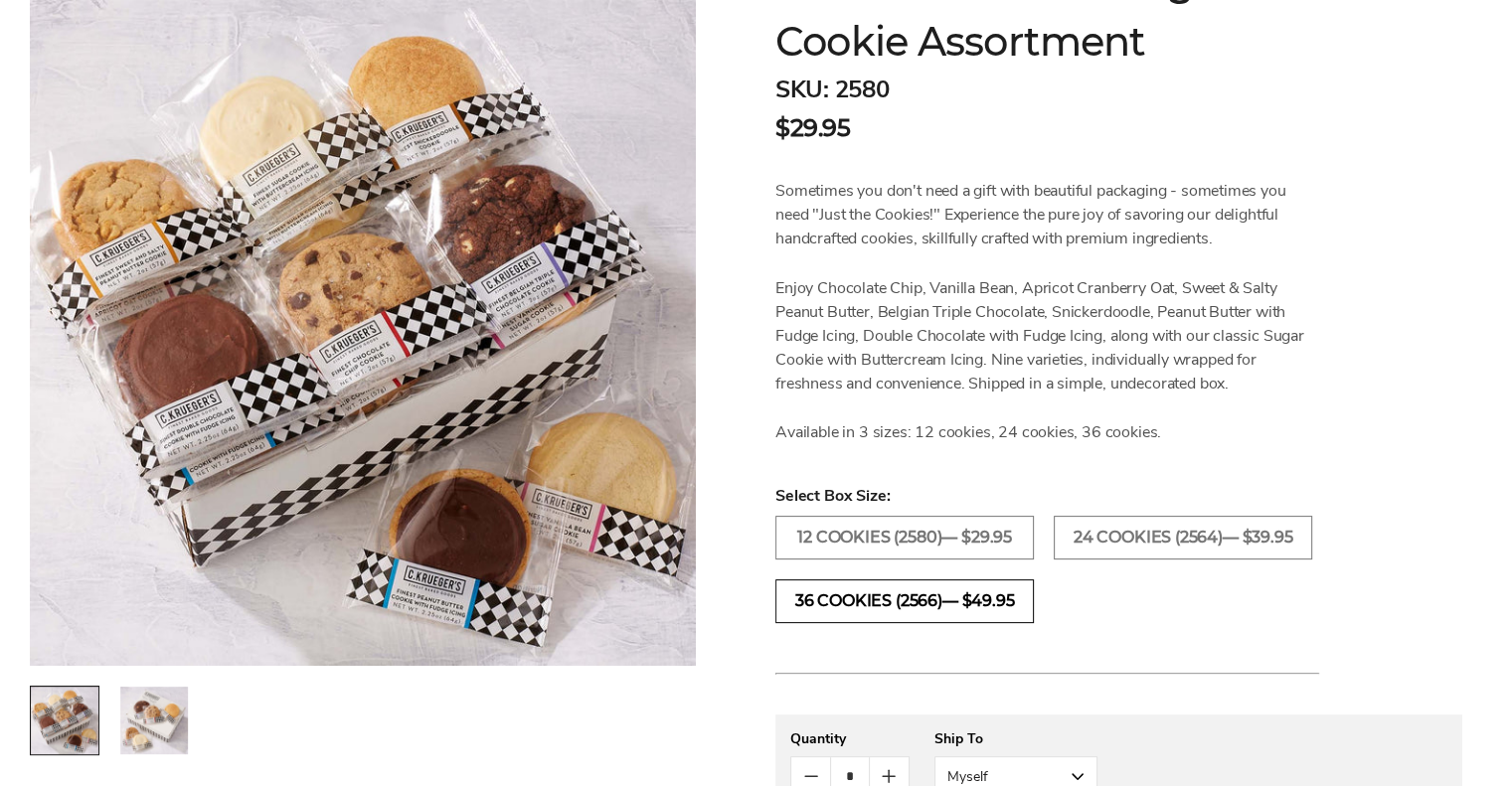 click on "36 COOKIES (2566)— $49.95" at bounding box center (905, 601) 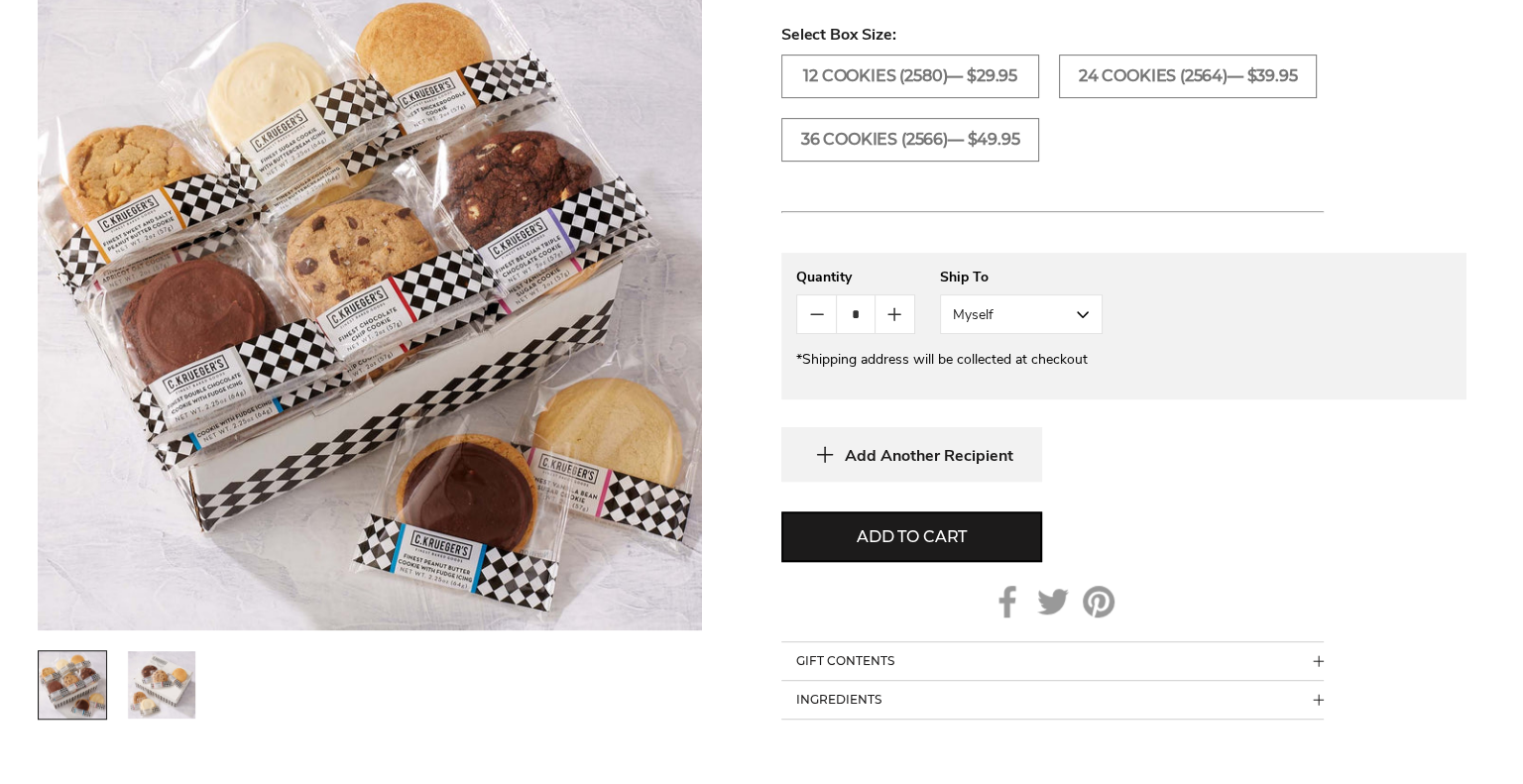 scroll, scrollTop: 892, scrollLeft: 0, axis: vertical 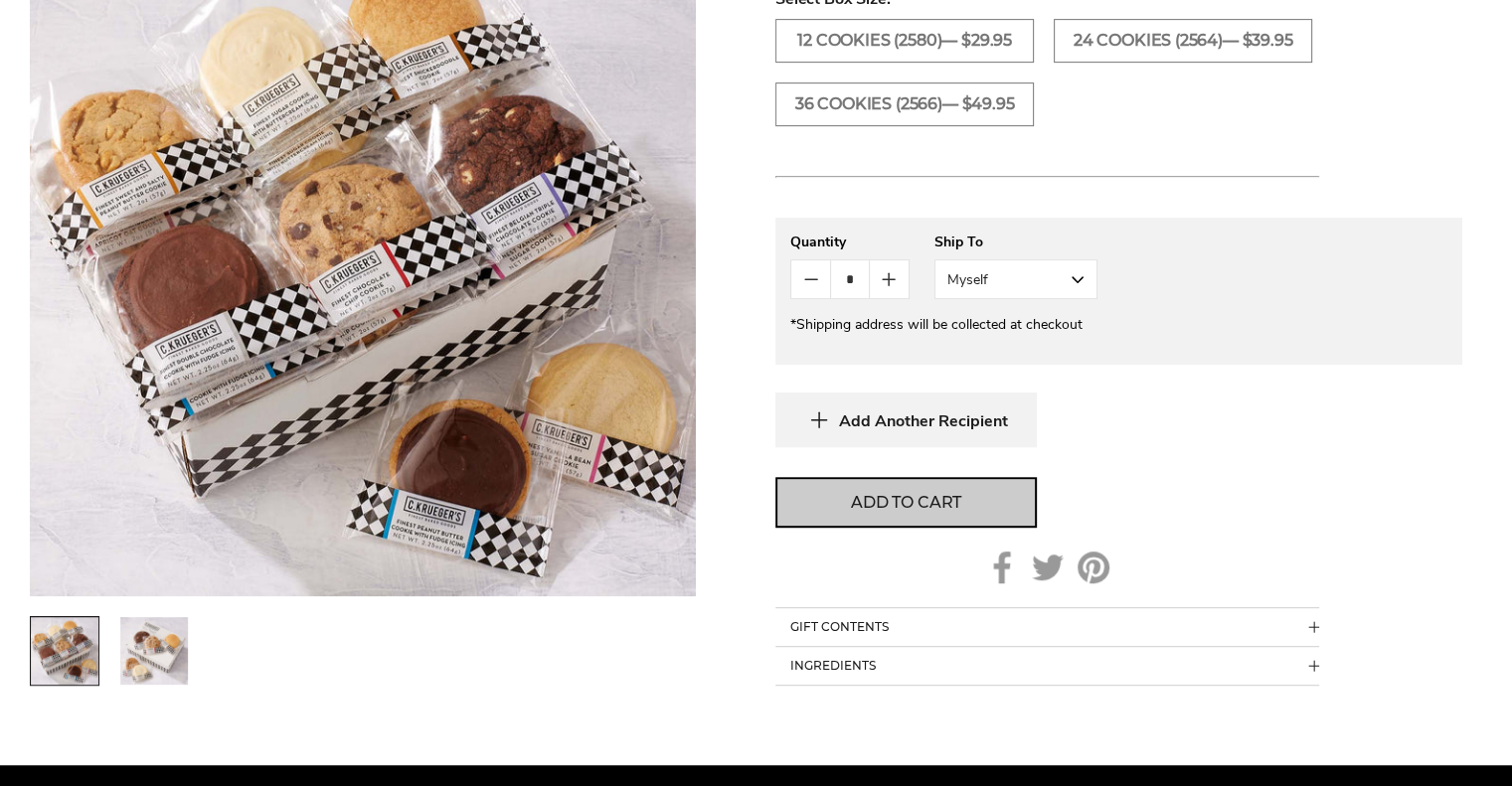 click on "Add to cart" at bounding box center [906, 503] 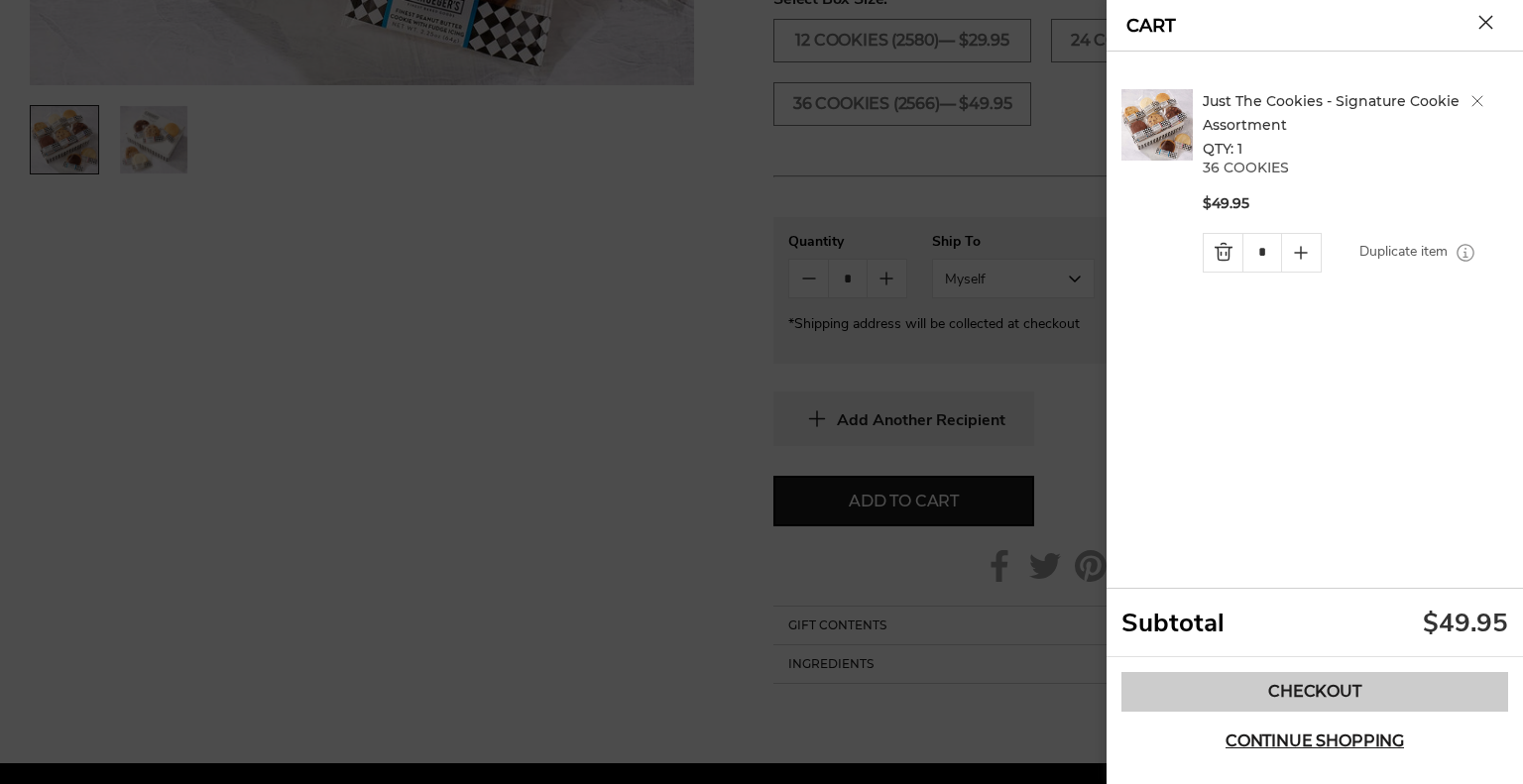 click on "Checkout" at bounding box center (1315, 692) 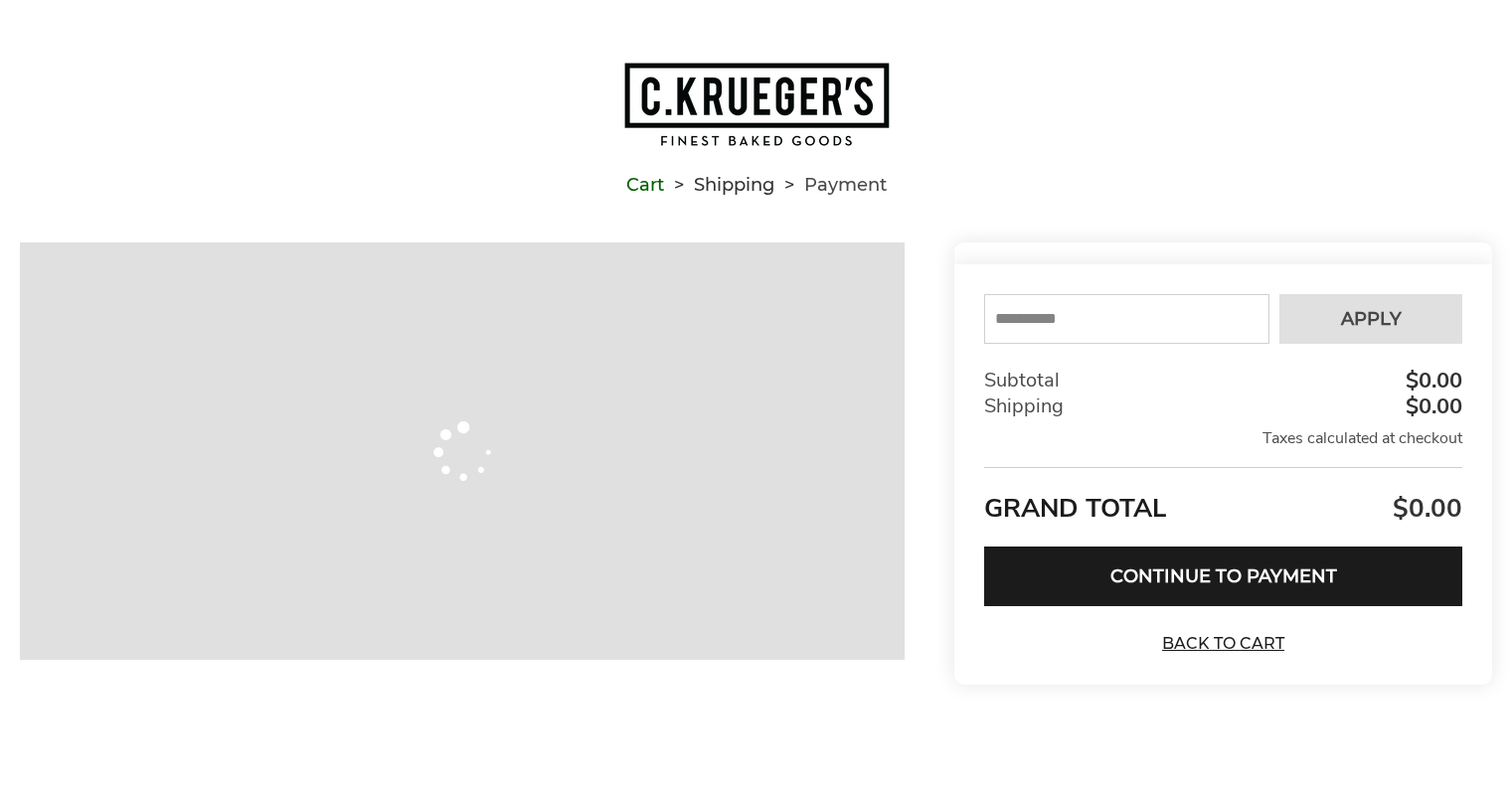 scroll, scrollTop: 0, scrollLeft: 0, axis: both 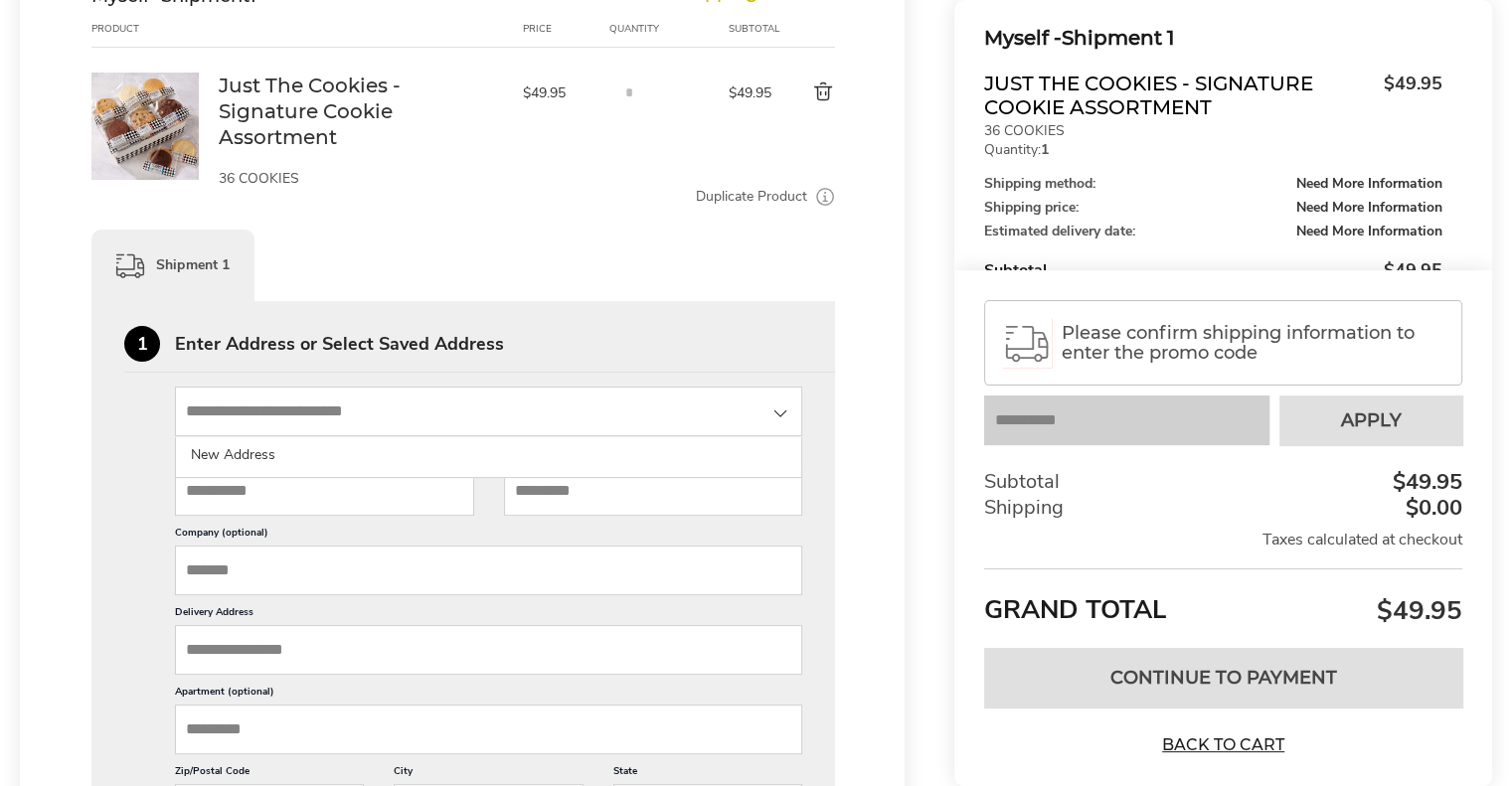 click at bounding box center [488, 411] 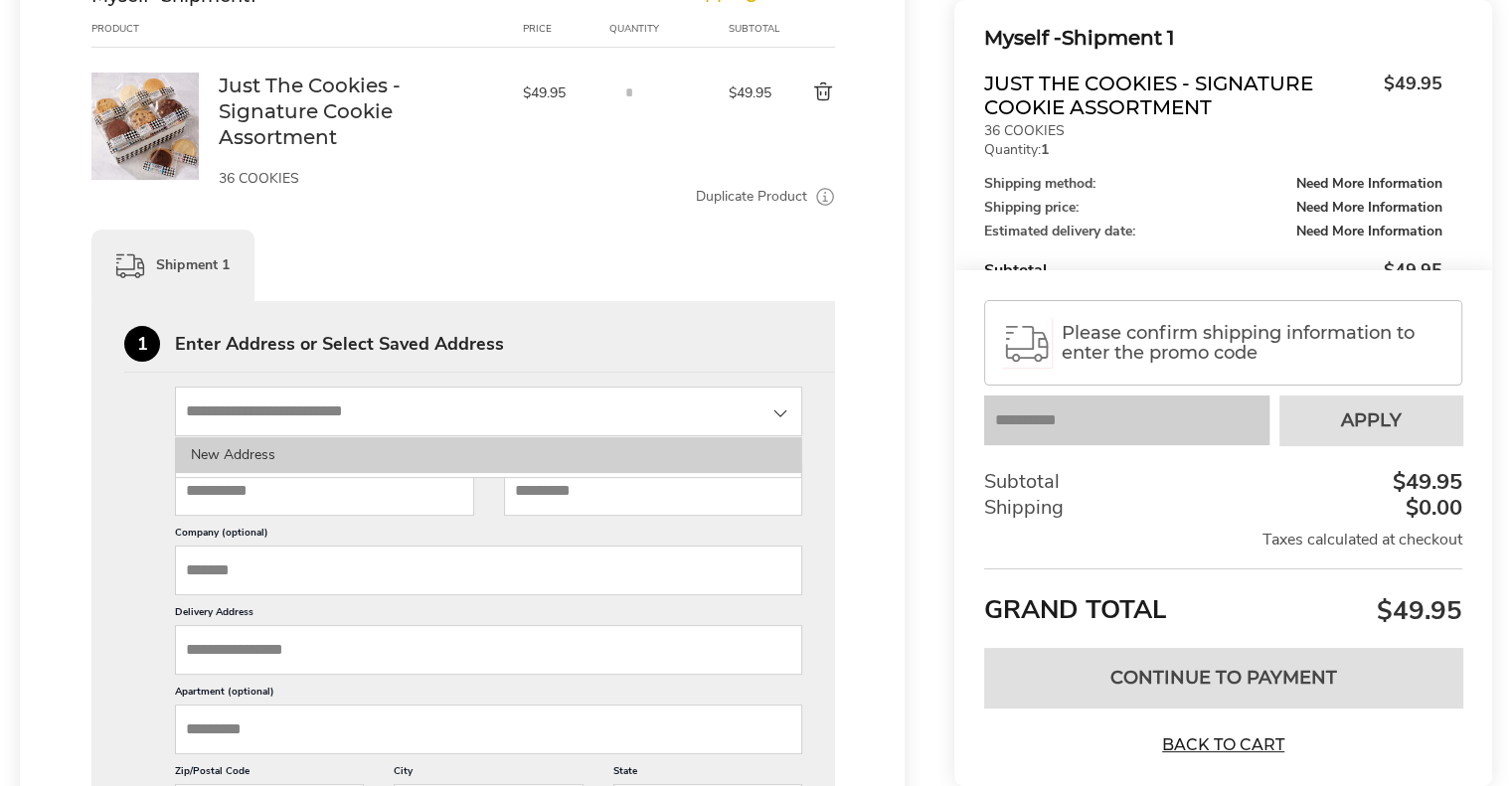 click on "New Address" 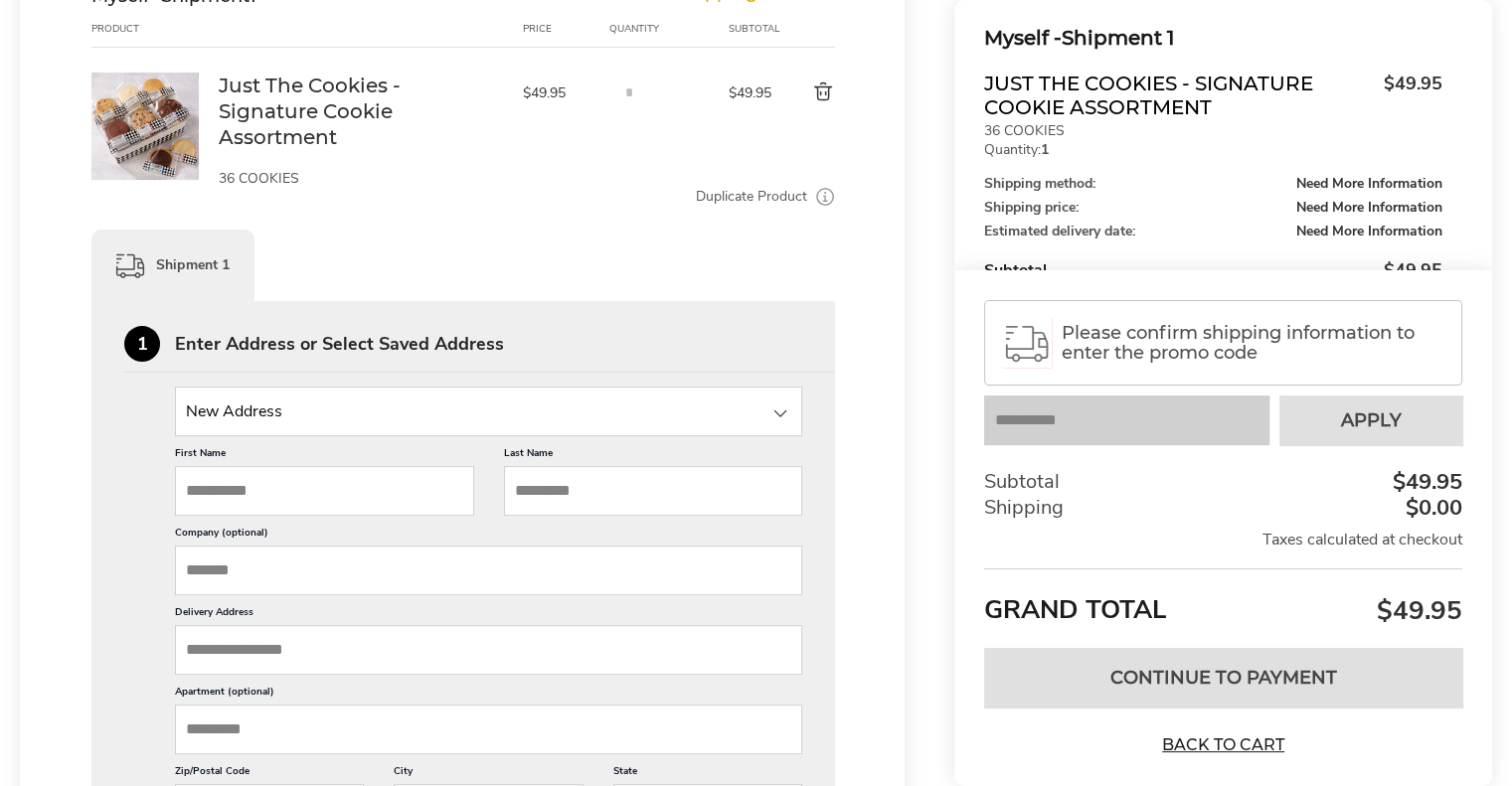 click on "First Name" at bounding box center (324, 491) 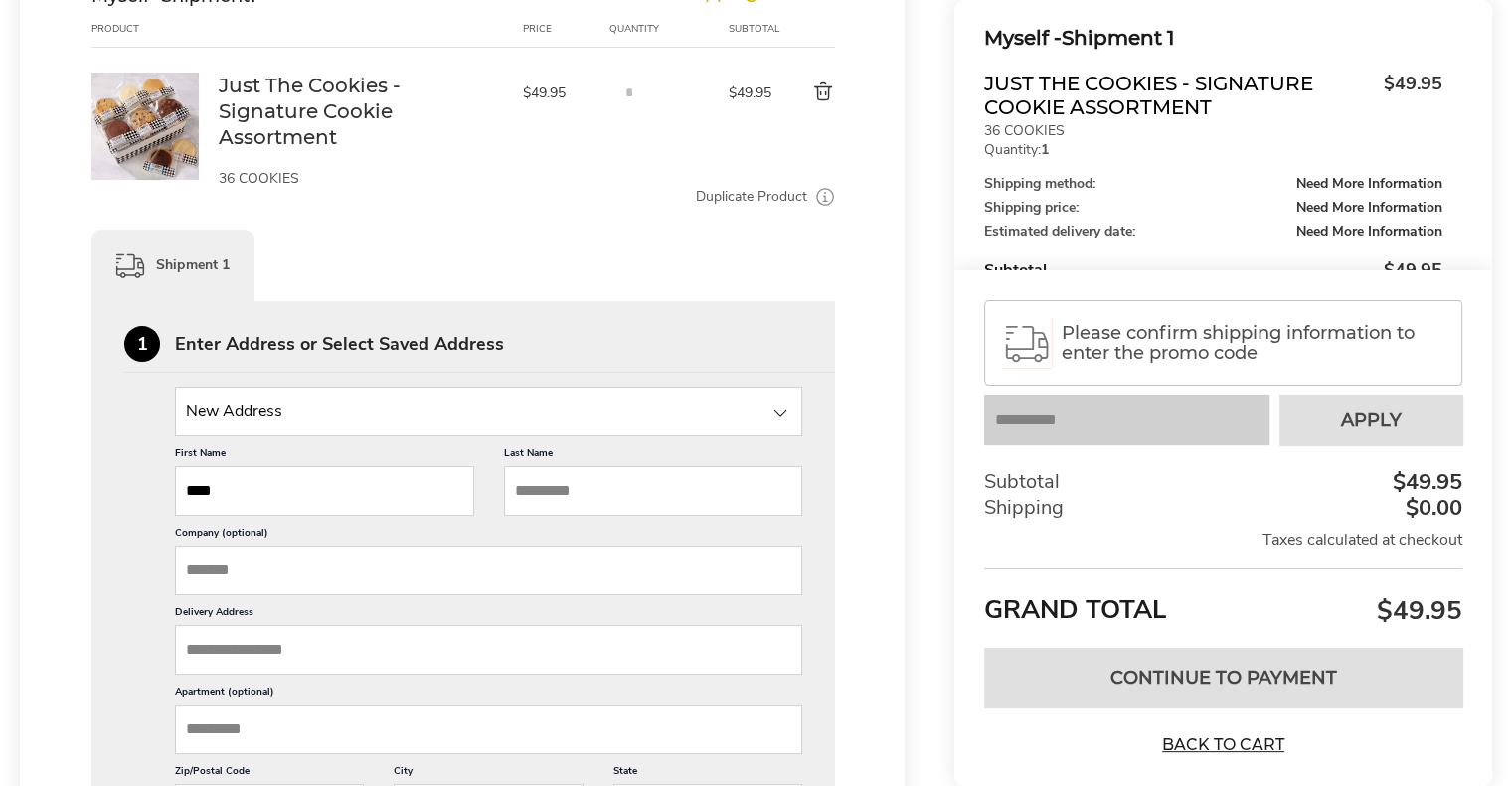 type on "****" 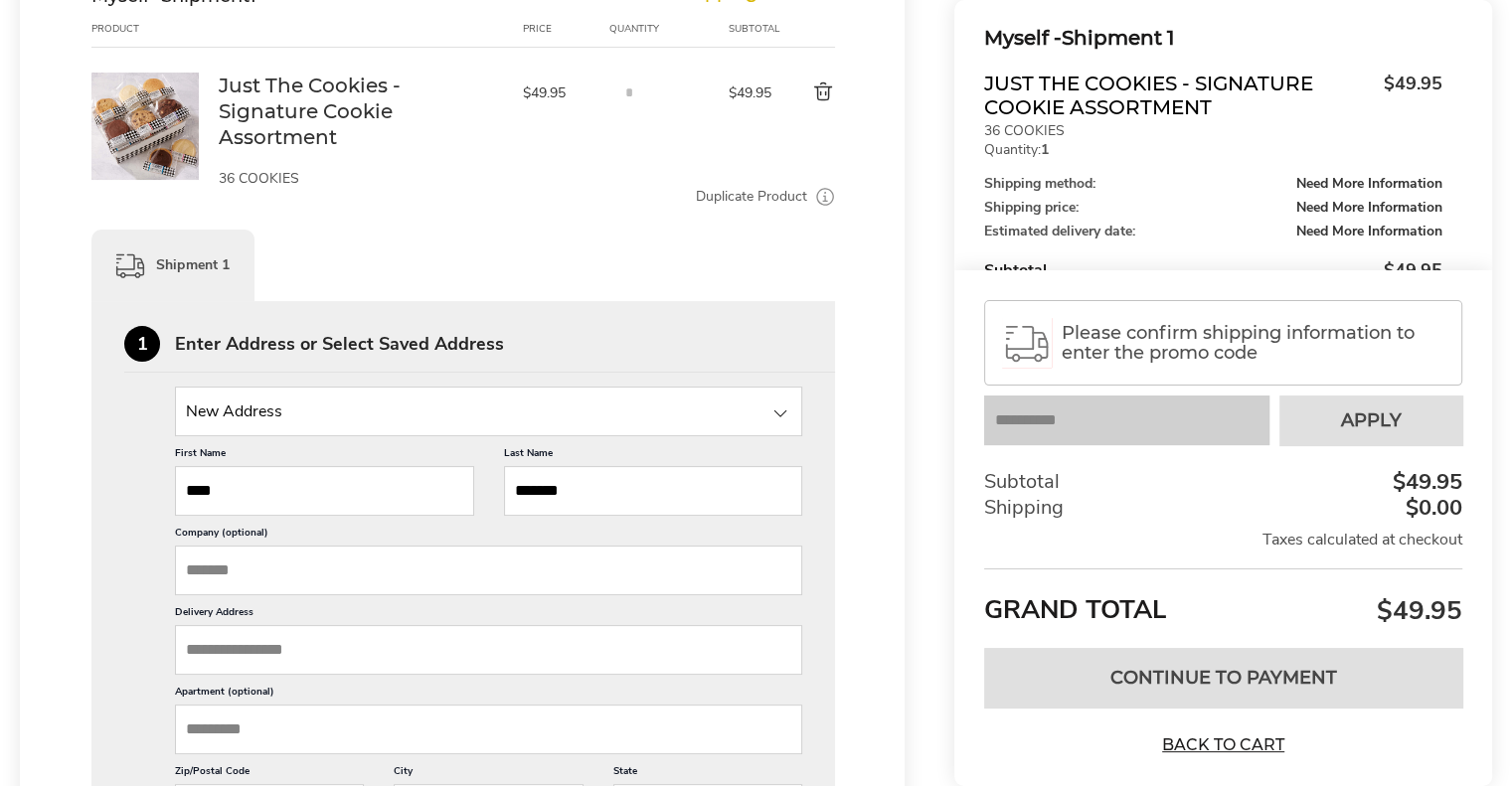 type on "*******" 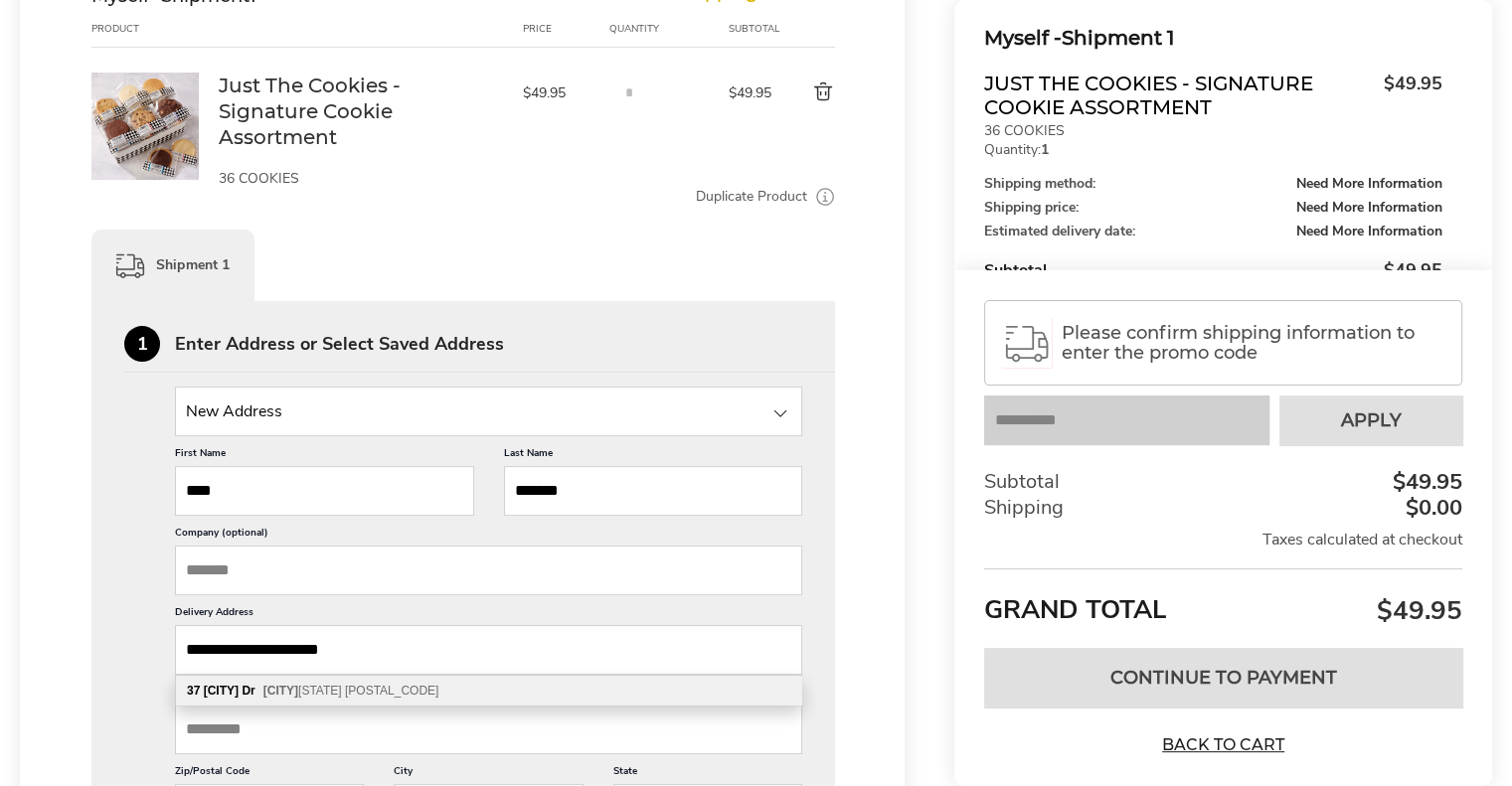 click on "Perkasie  PA 18944" at bounding box center [351, 691] 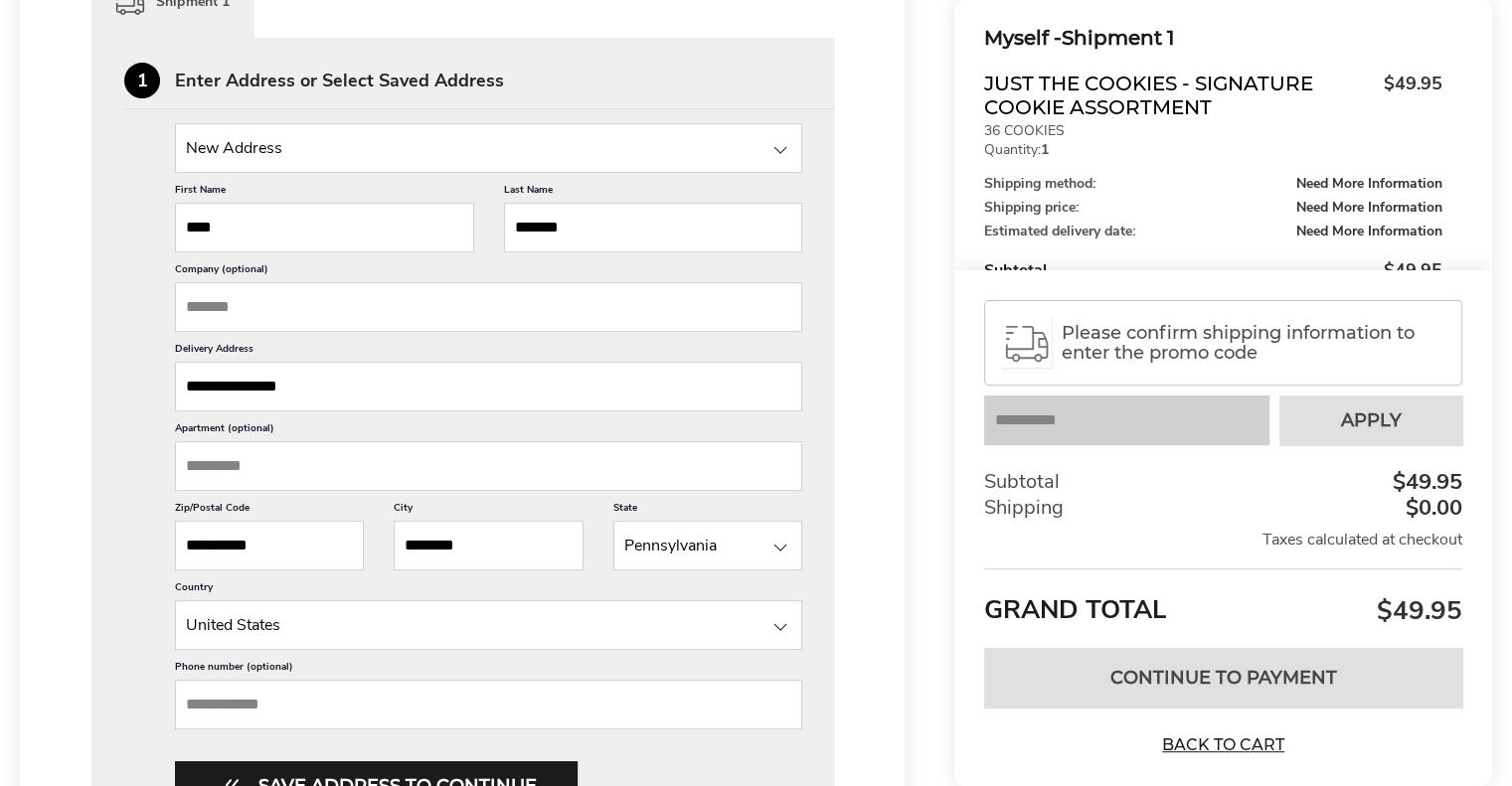 scroll, scrollTop: 596, scrollLeft: 0, axis: vertical 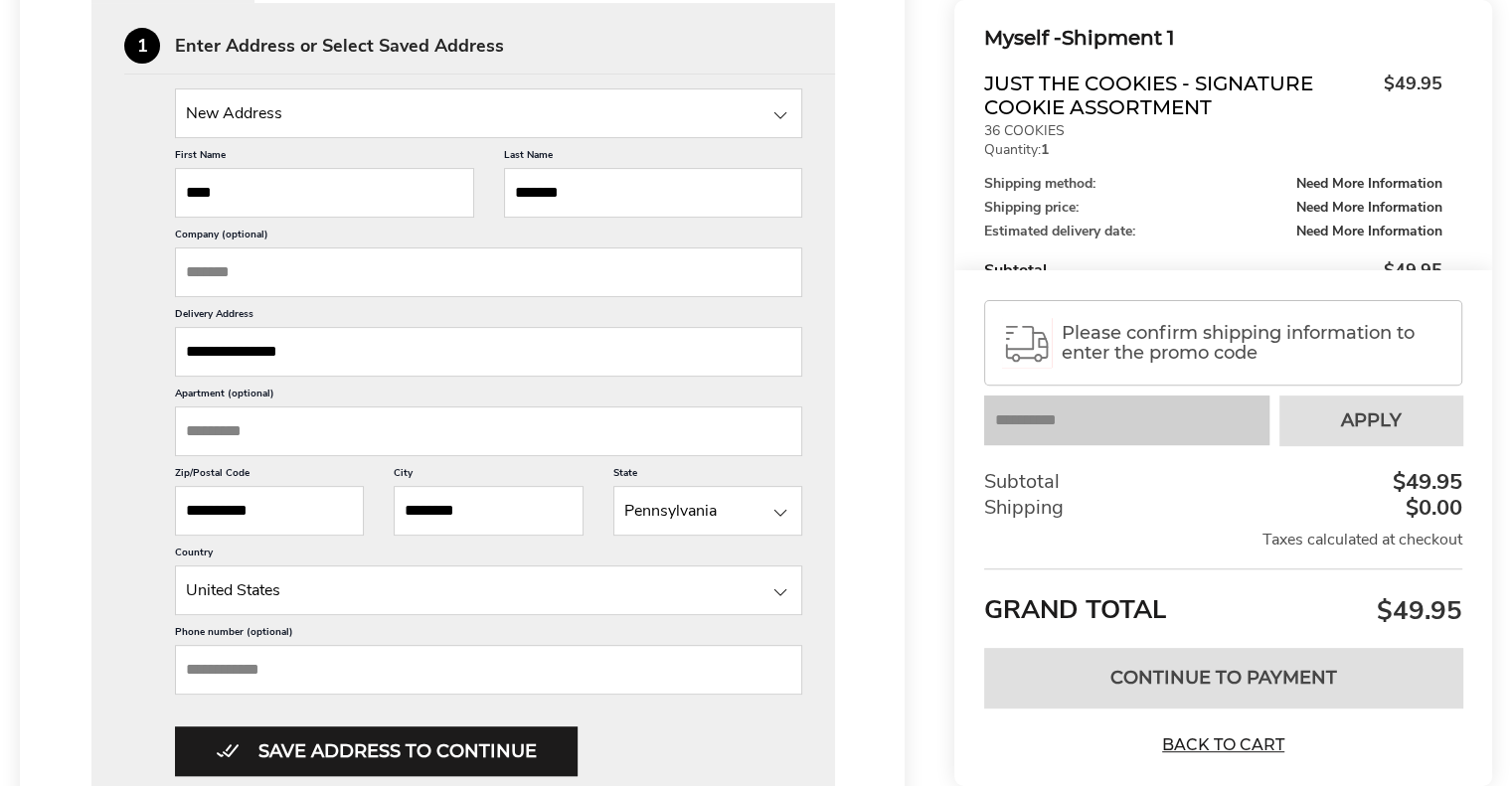 click on "Phone number (optional)" at bounding box center (488, 670) 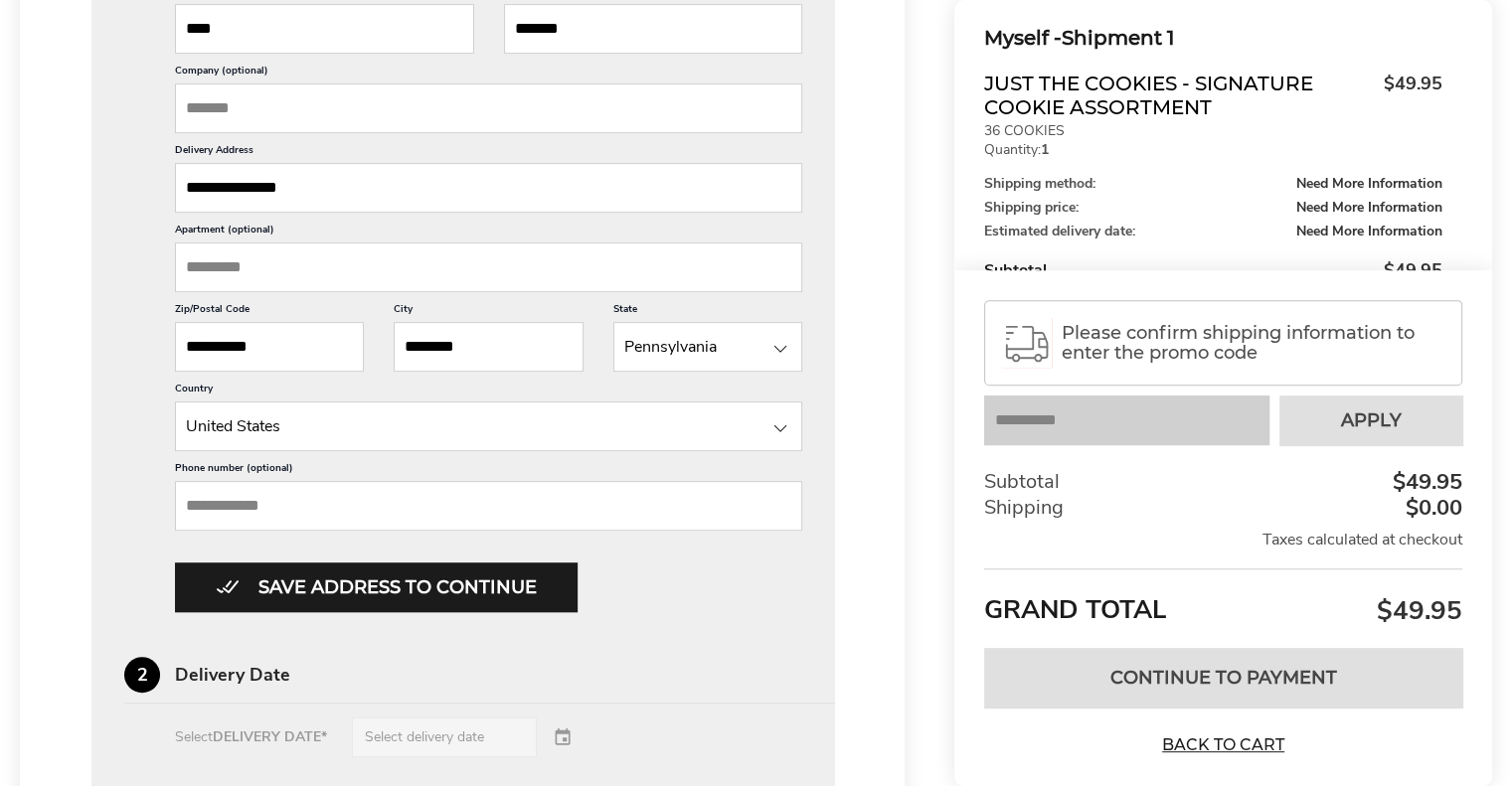 scroll, scrollTop: 795, scrollLeft: 0, axis: vertical 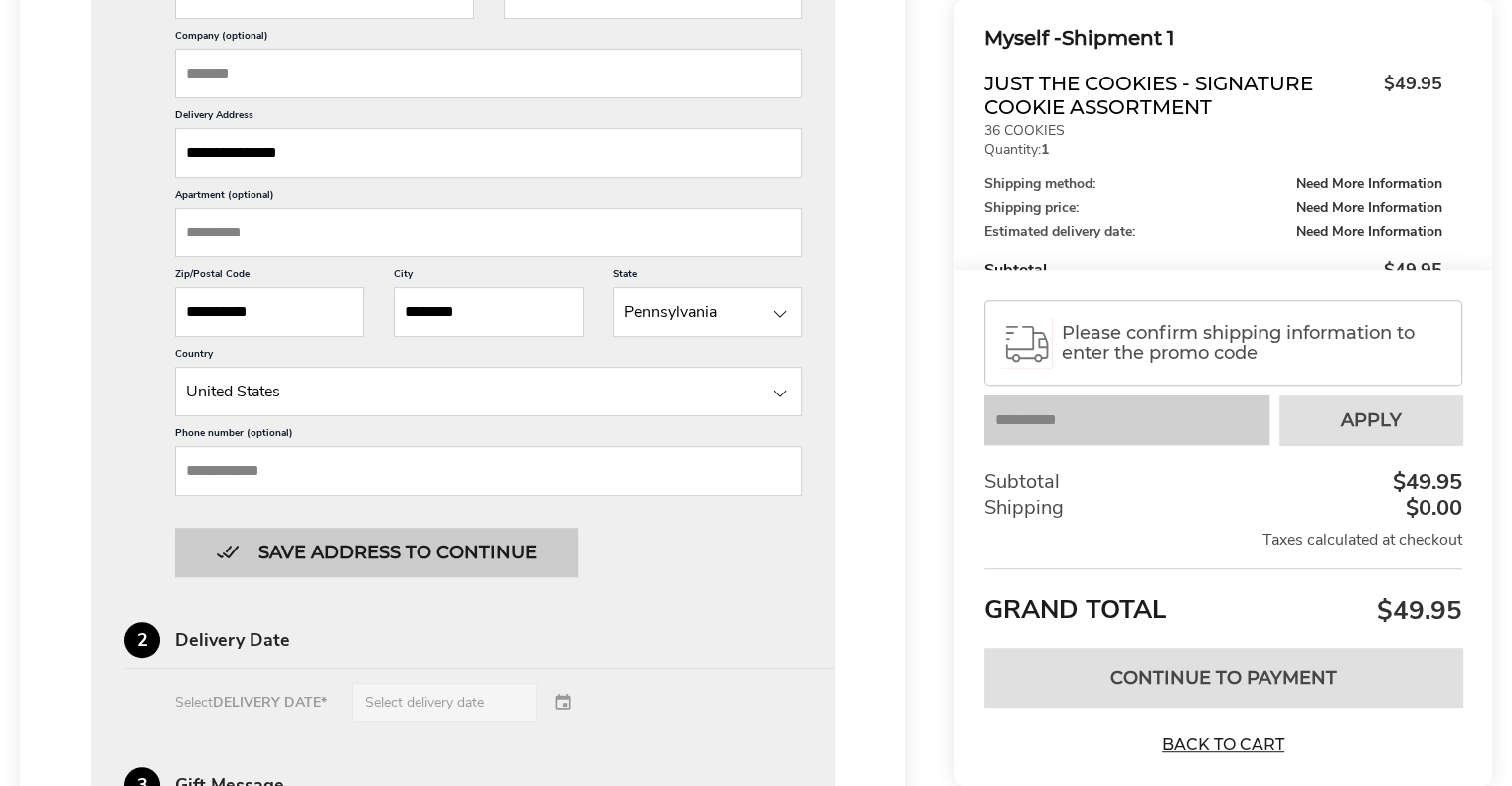 click on "Save address to continue" at bounding box center [376, 552] 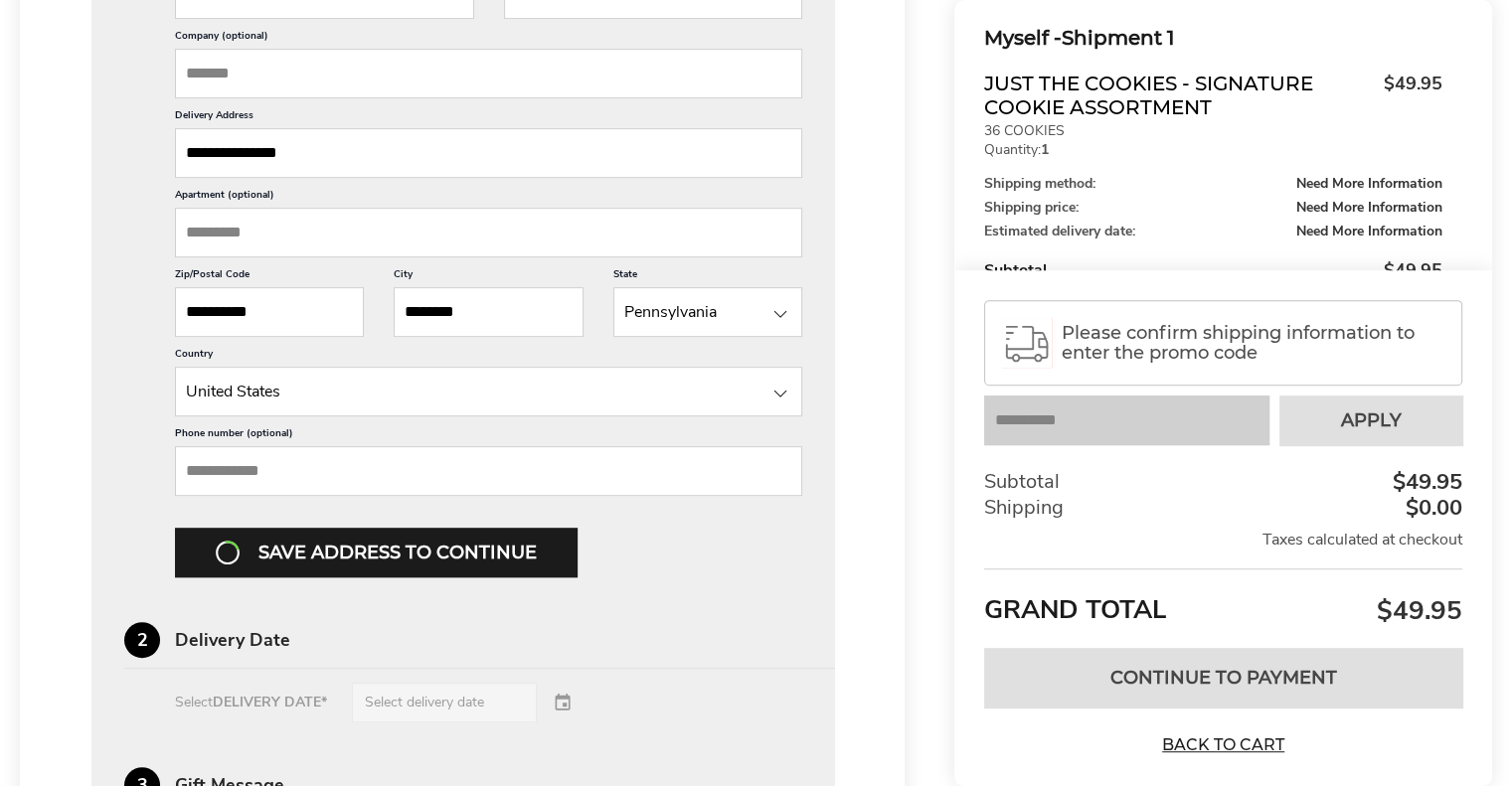scroll, scrollTop: 732, scrollLeft: 0, axis: vertical 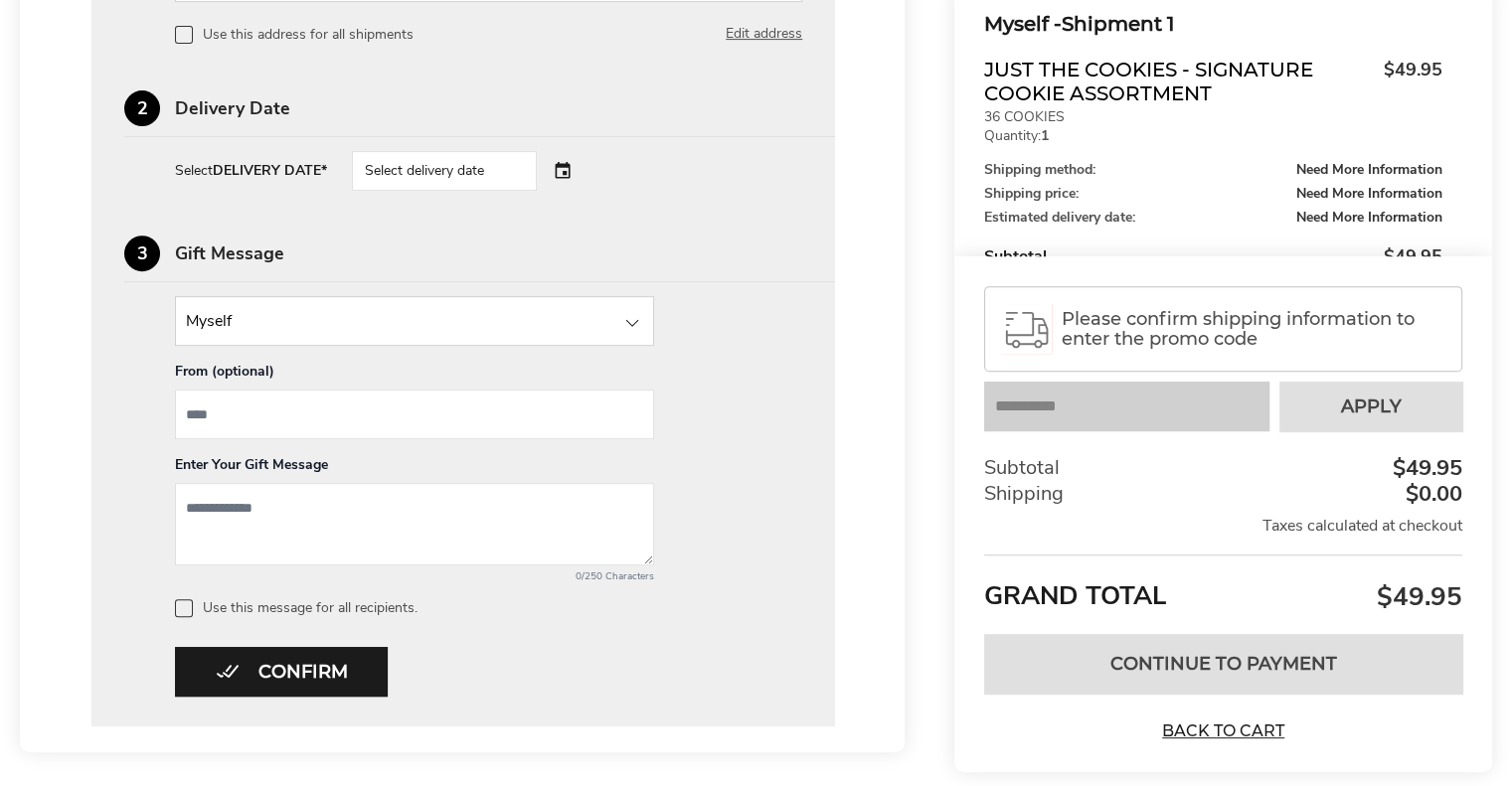 click on "Select delivery date" at bounding box center [444, 171] 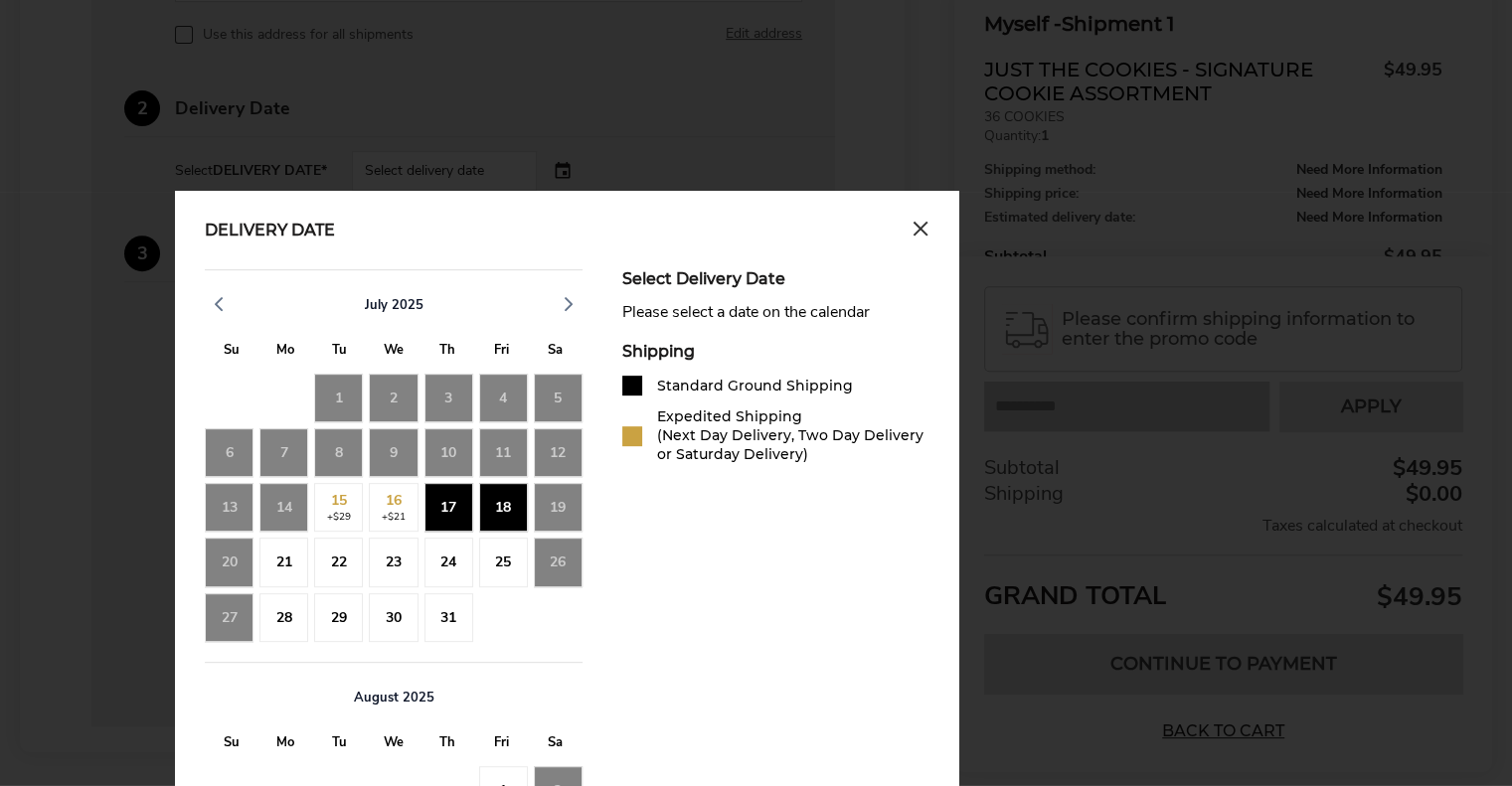 click on "18" 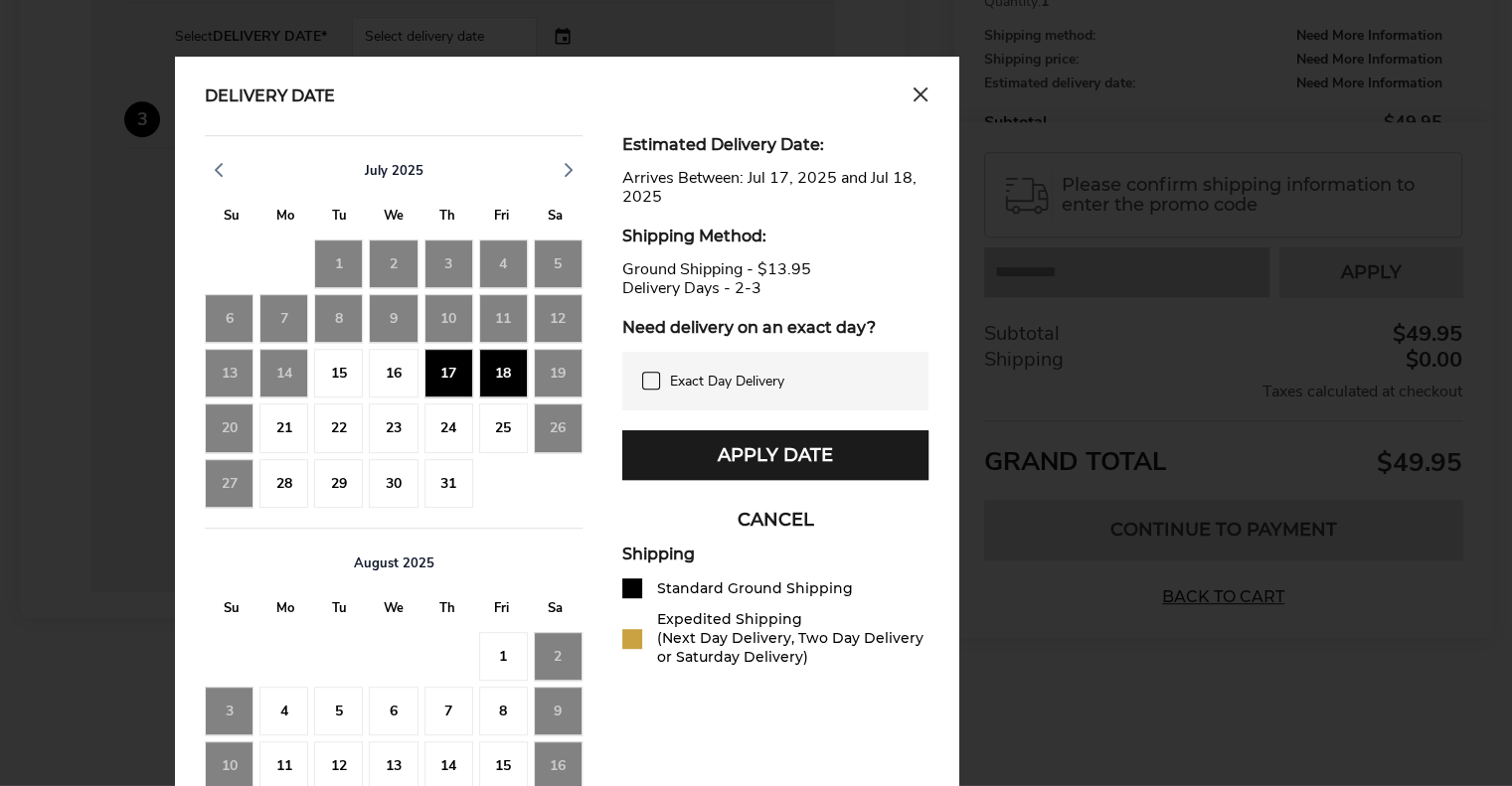 scroll, scrollTop: 832, scrollLeft: 0, axis: vertical 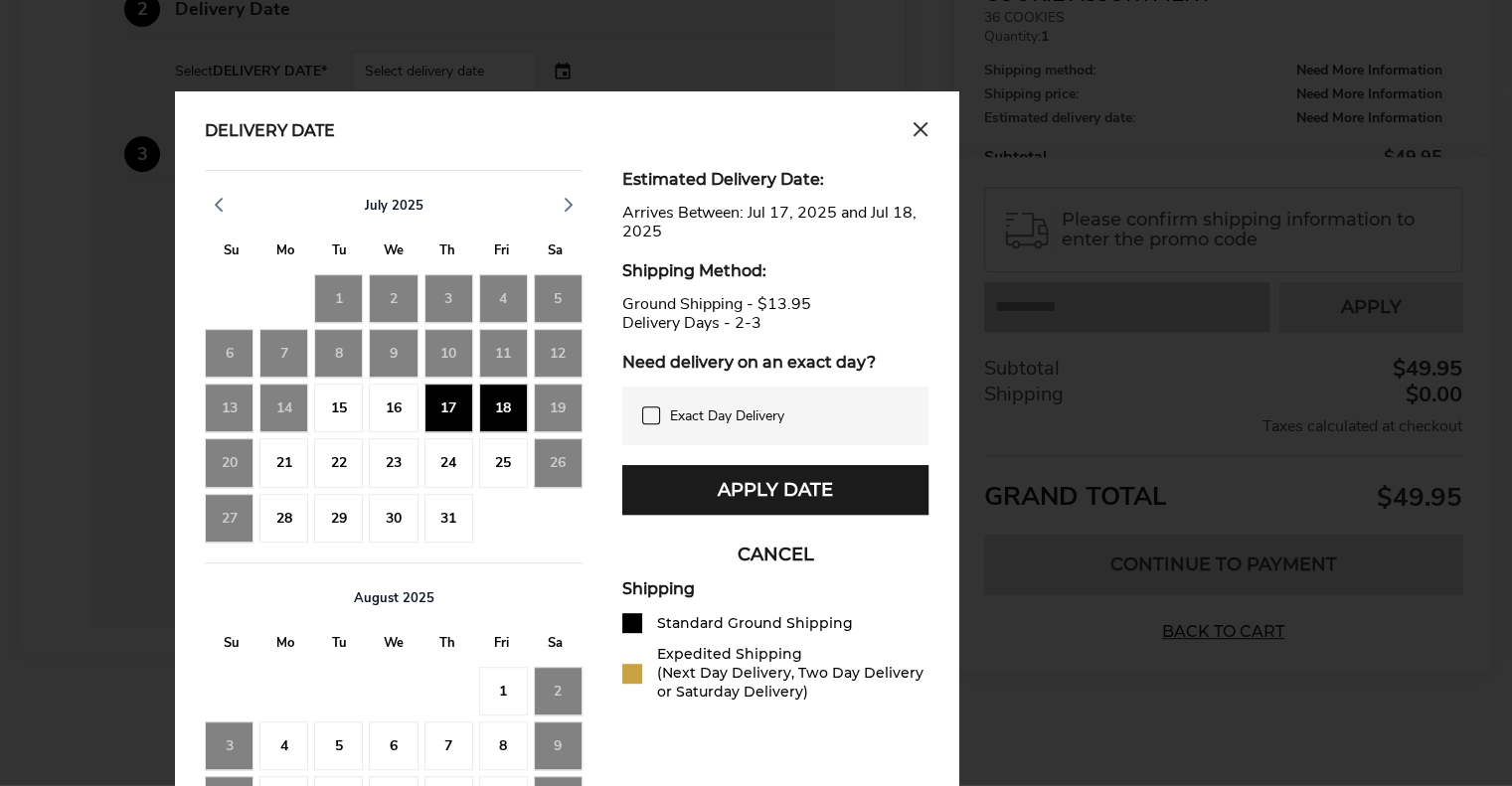 click 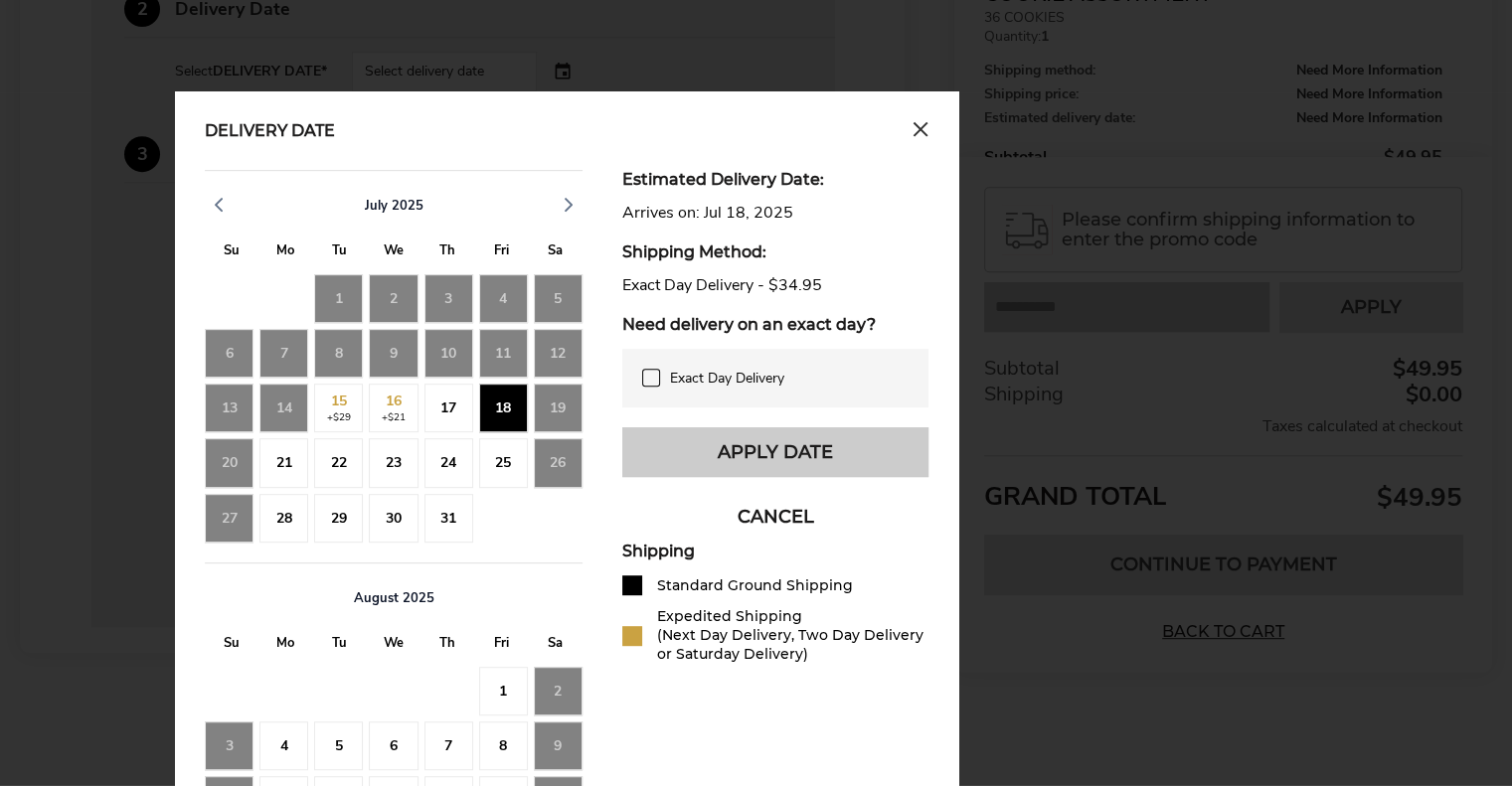 click on "Apply Date" at bounding box center [775, 452] 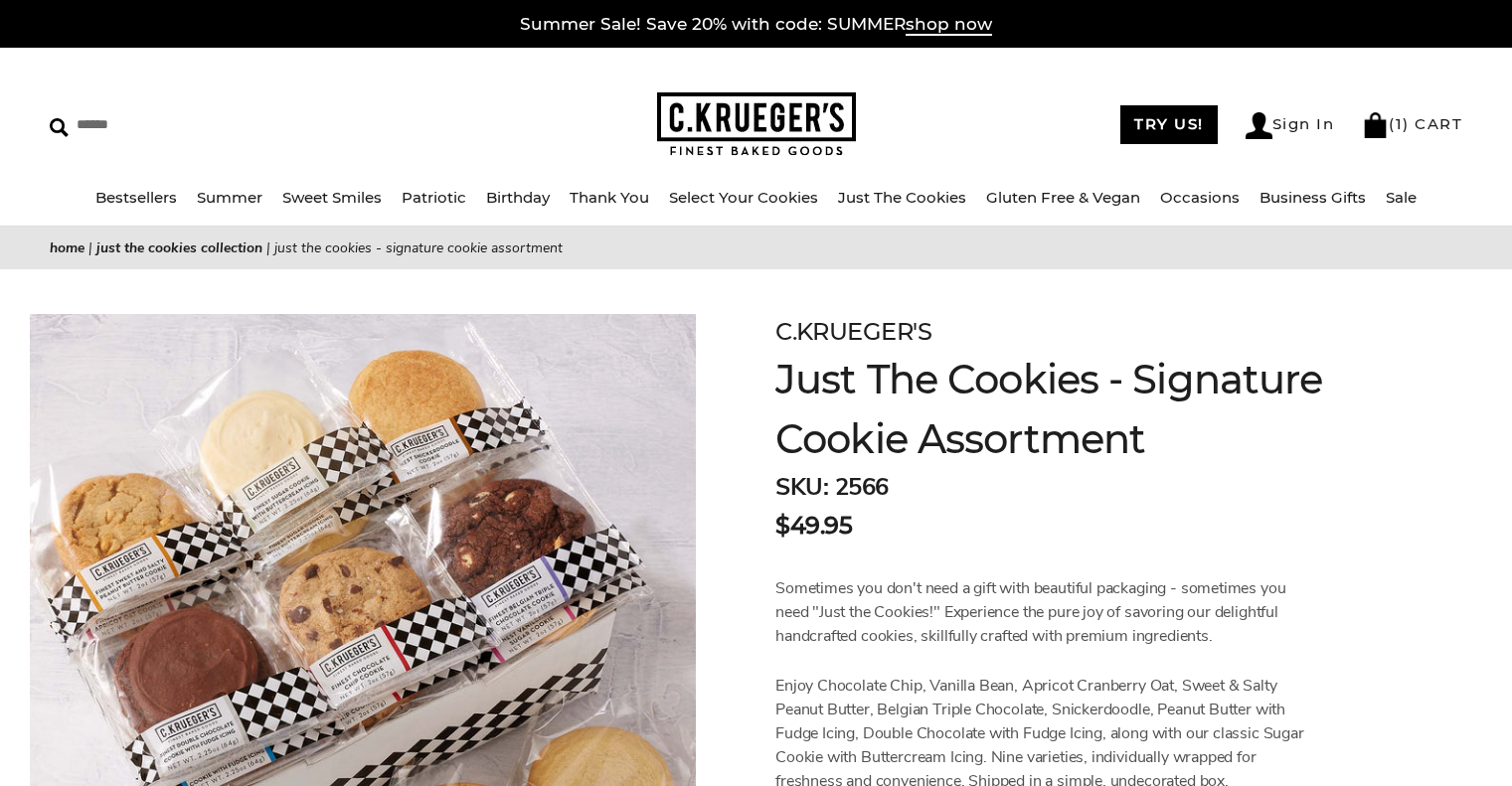 scroll, scrollTop: 894, scrollLeft: 0, axis: vertical 